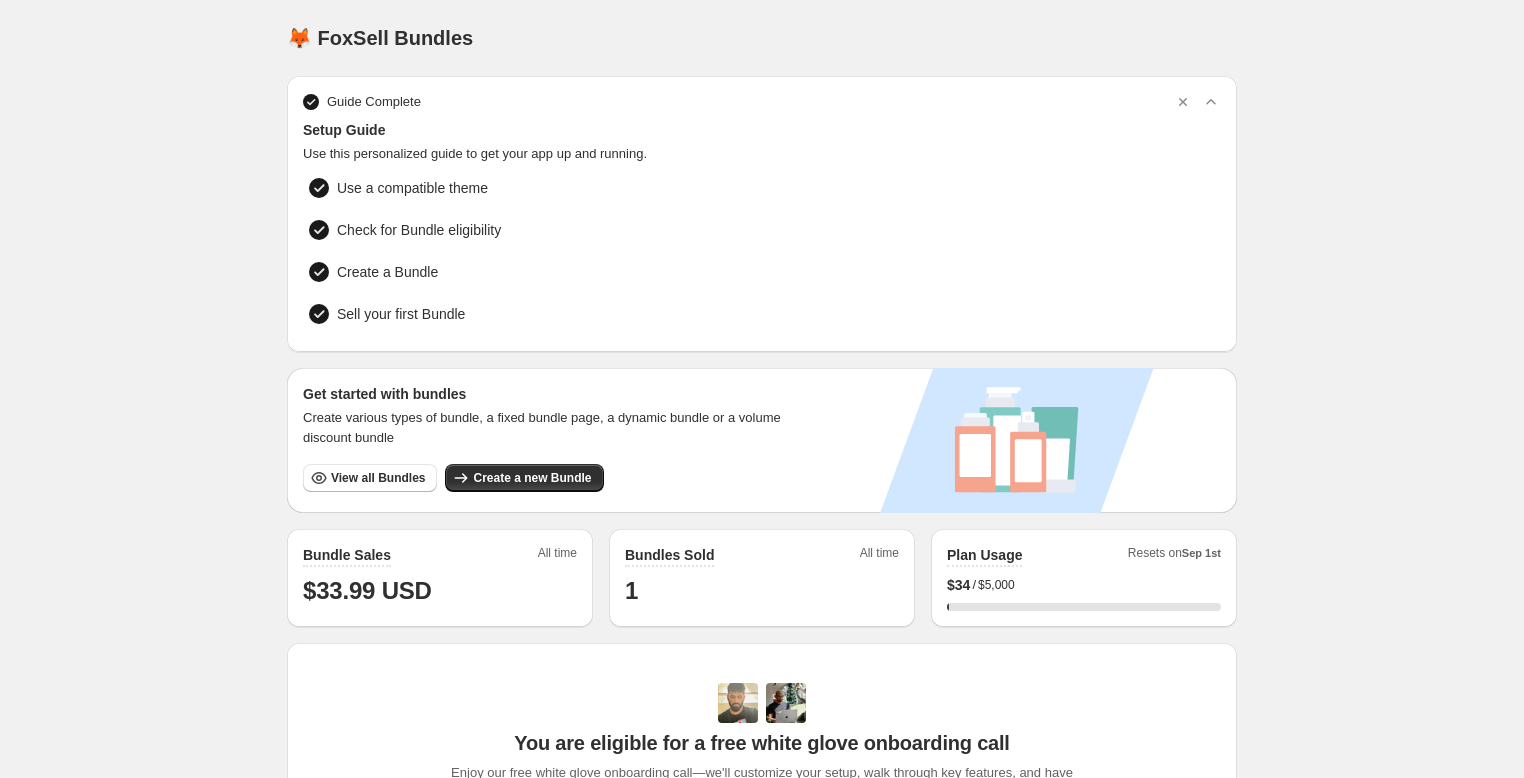 scroll, scrollTop: 0, scrollLeft: 0, axis: both 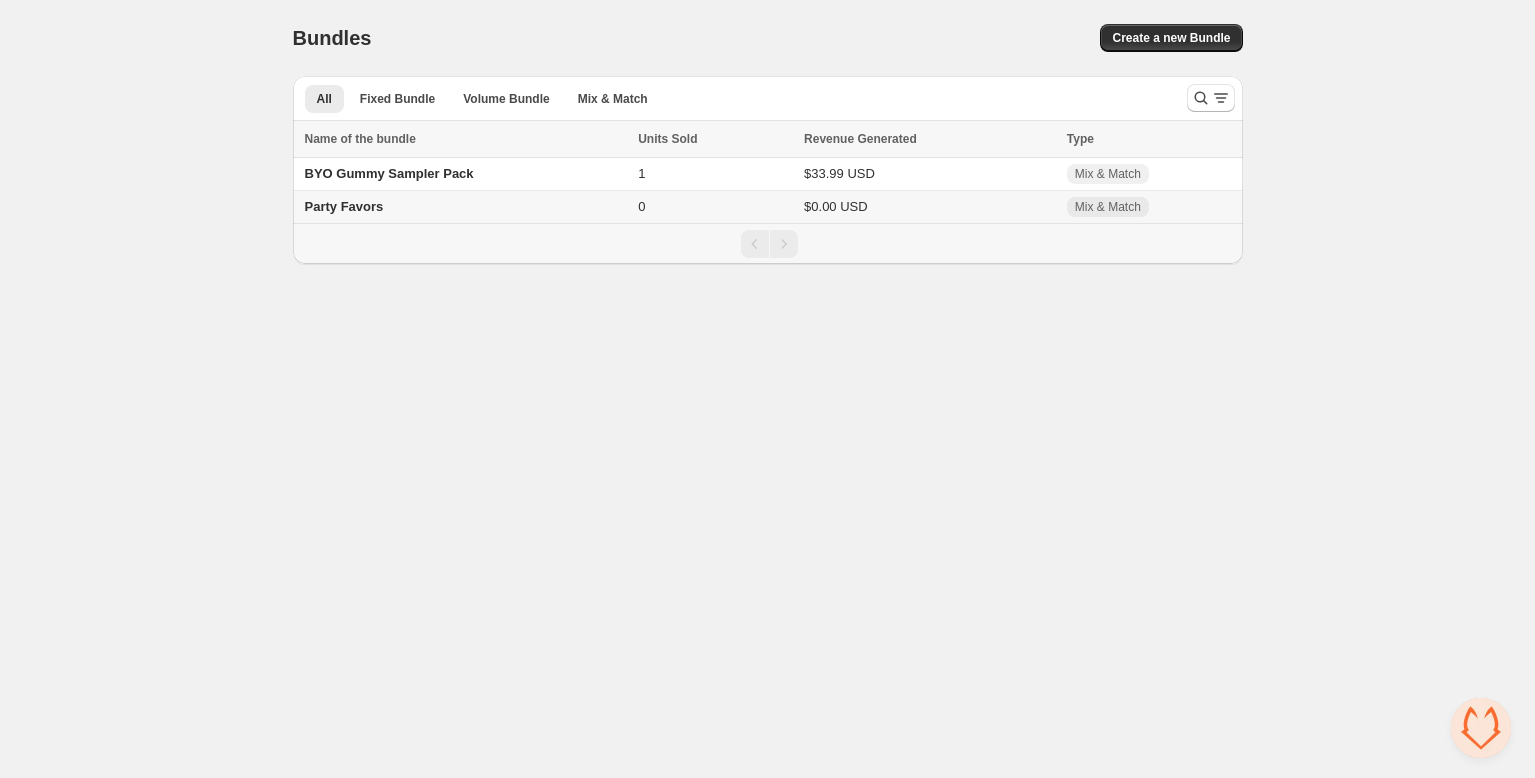 click on "Party Favors" at bounding box center (463, 207) 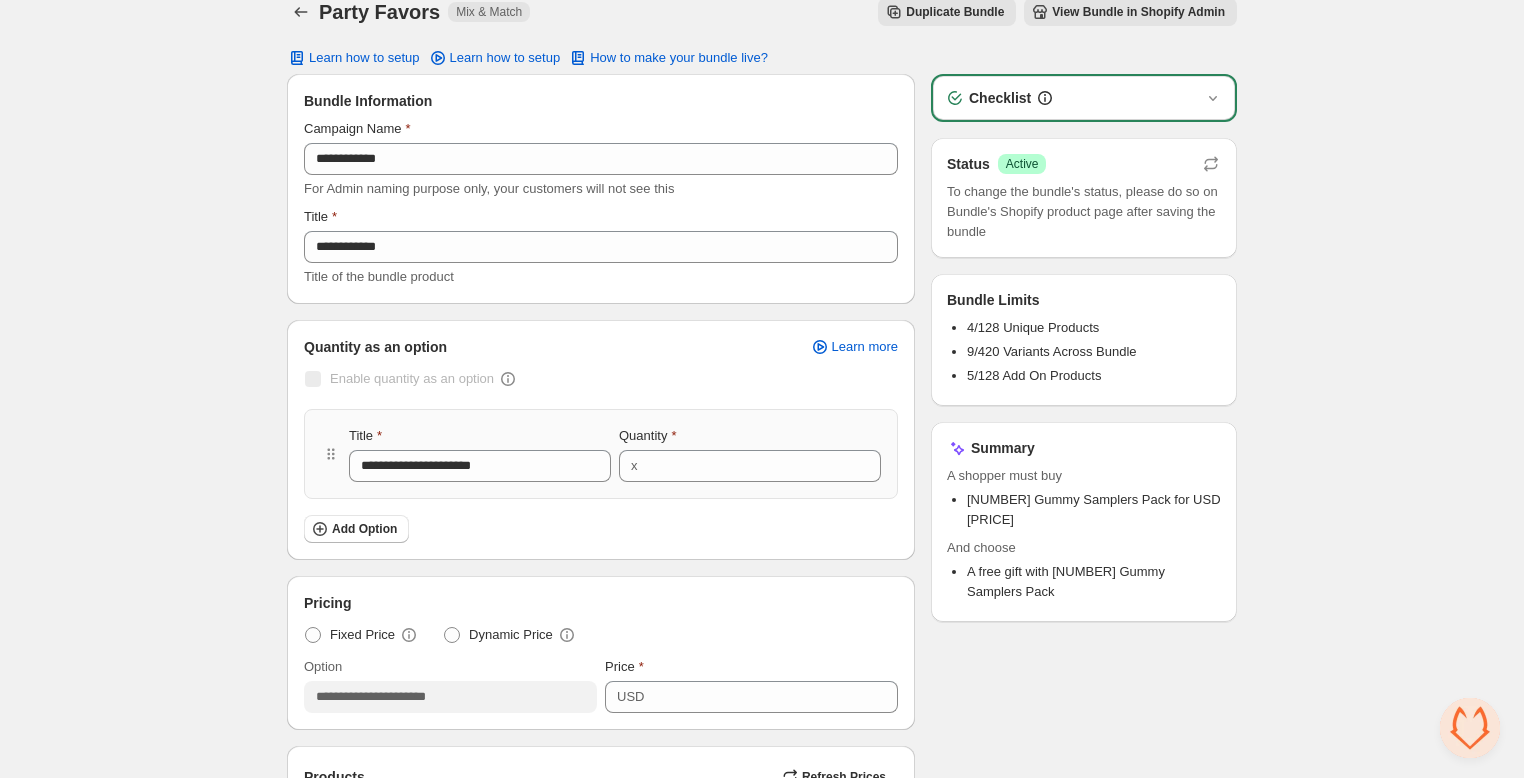 scroll, scrollTop: 0, scrollLeft: 0, axis: both 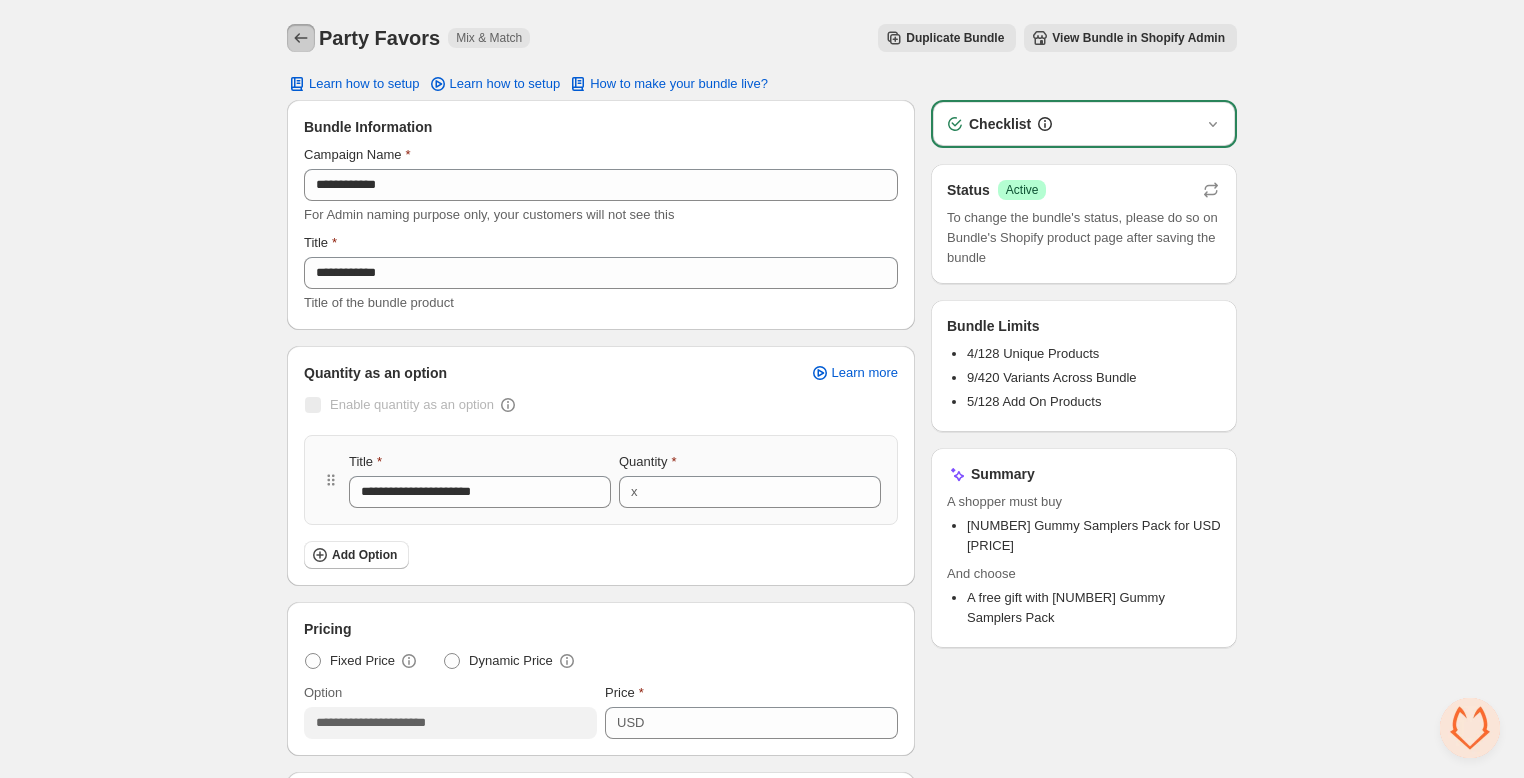 click 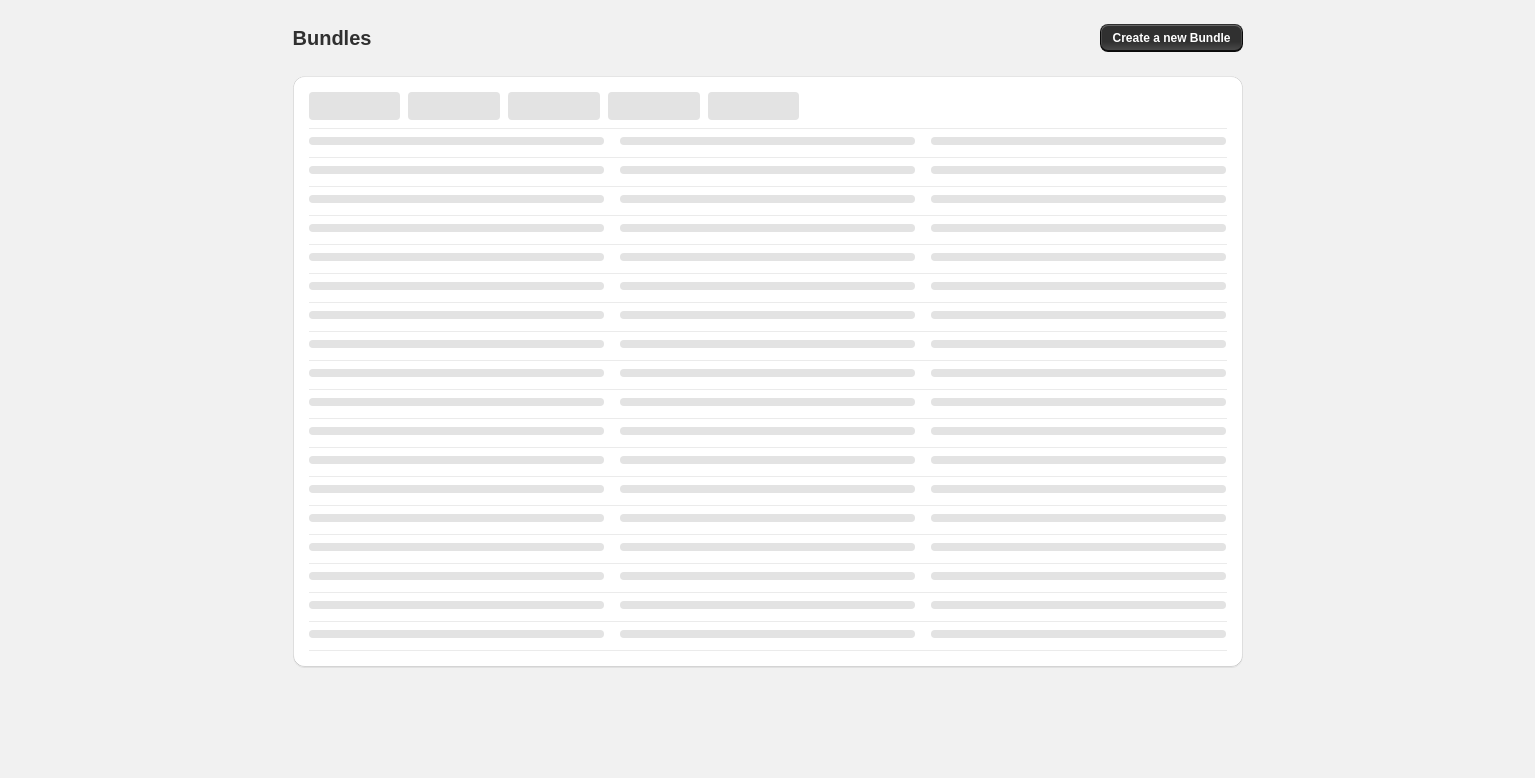 scroll, scrollTop: 0, scrollLeft: 0, axis: both 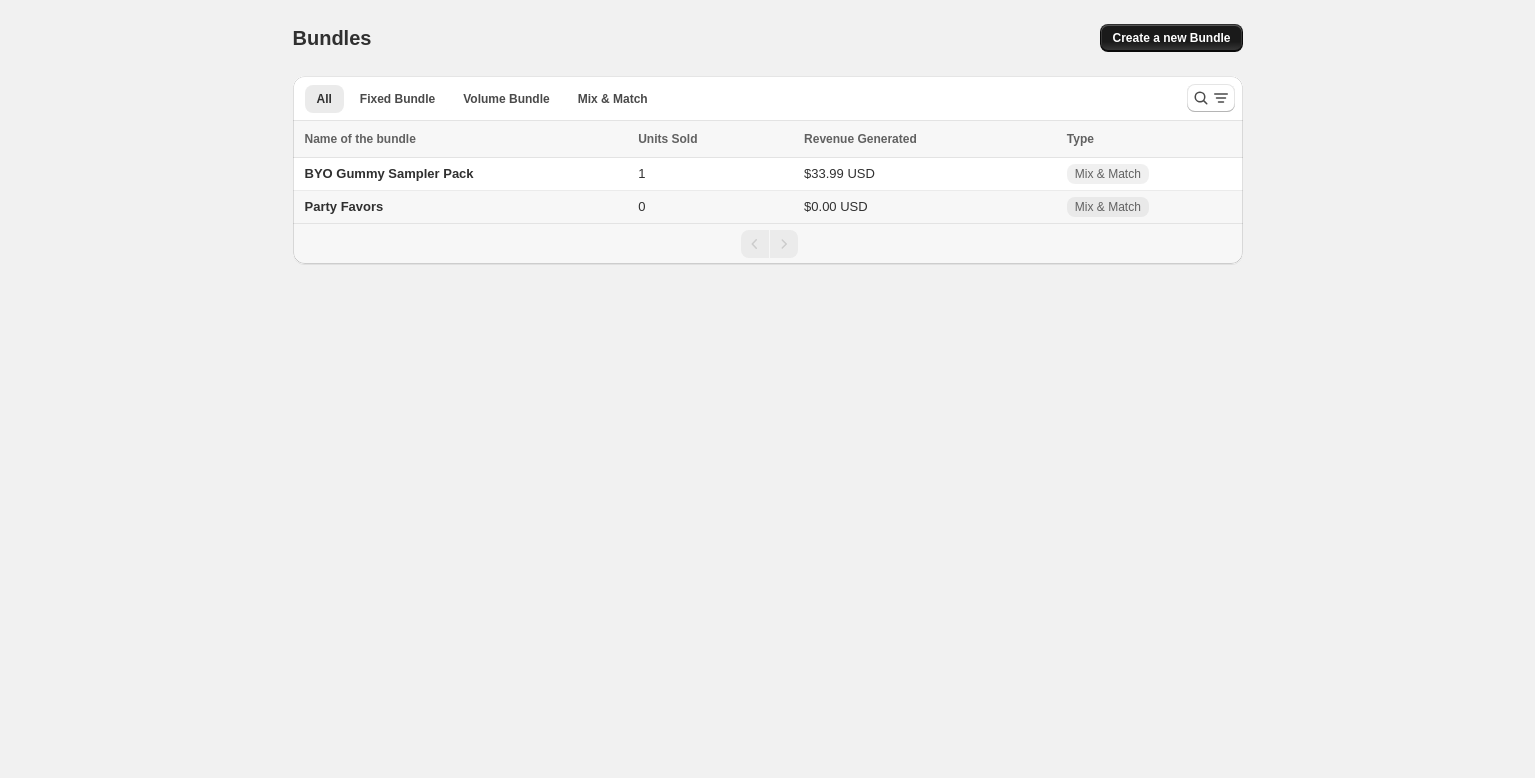 click on "Create a new Bundle" at bounding box center [1171, 38] 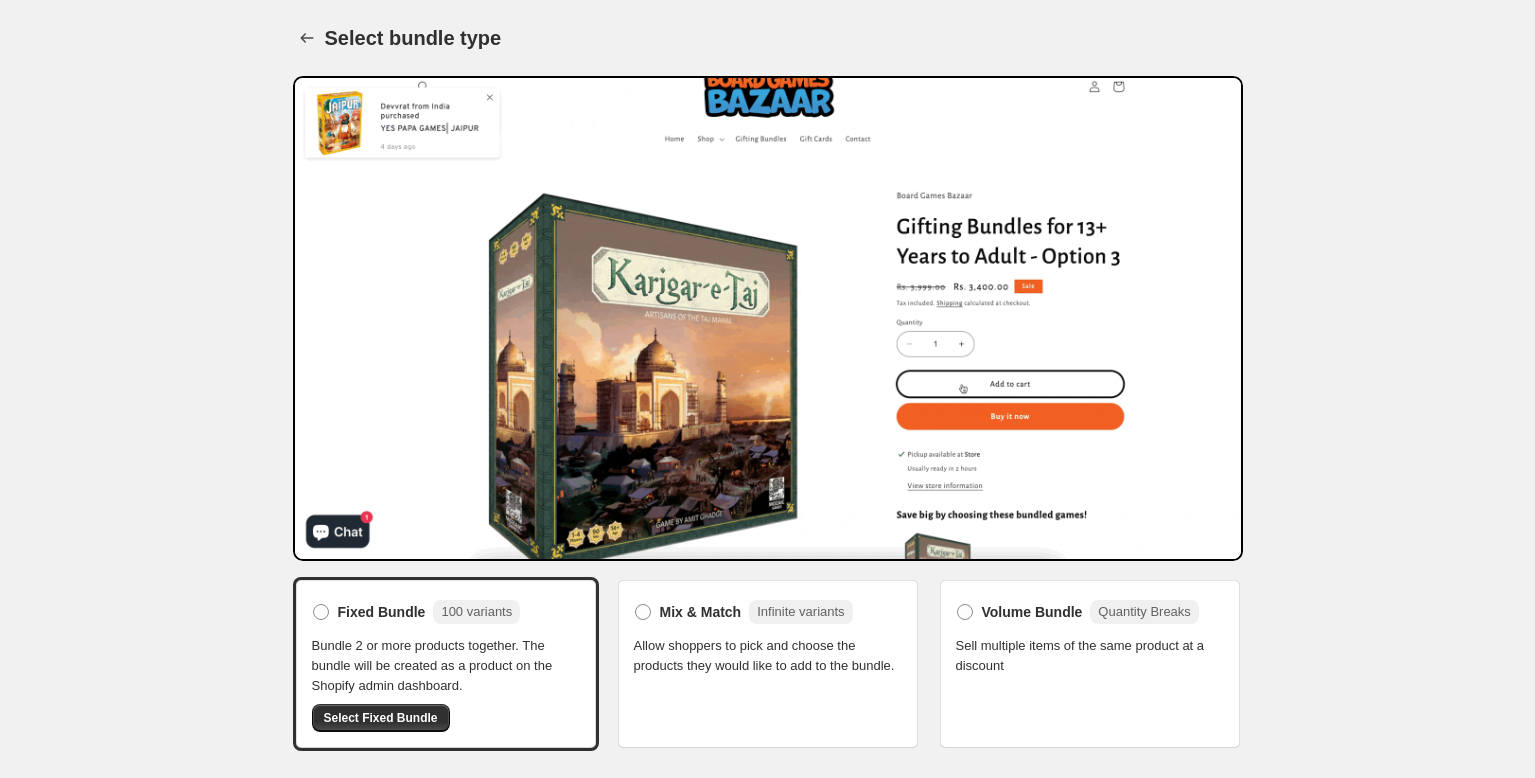 scroll, scrollTop: 0, scrollLeft: 0, axis: both 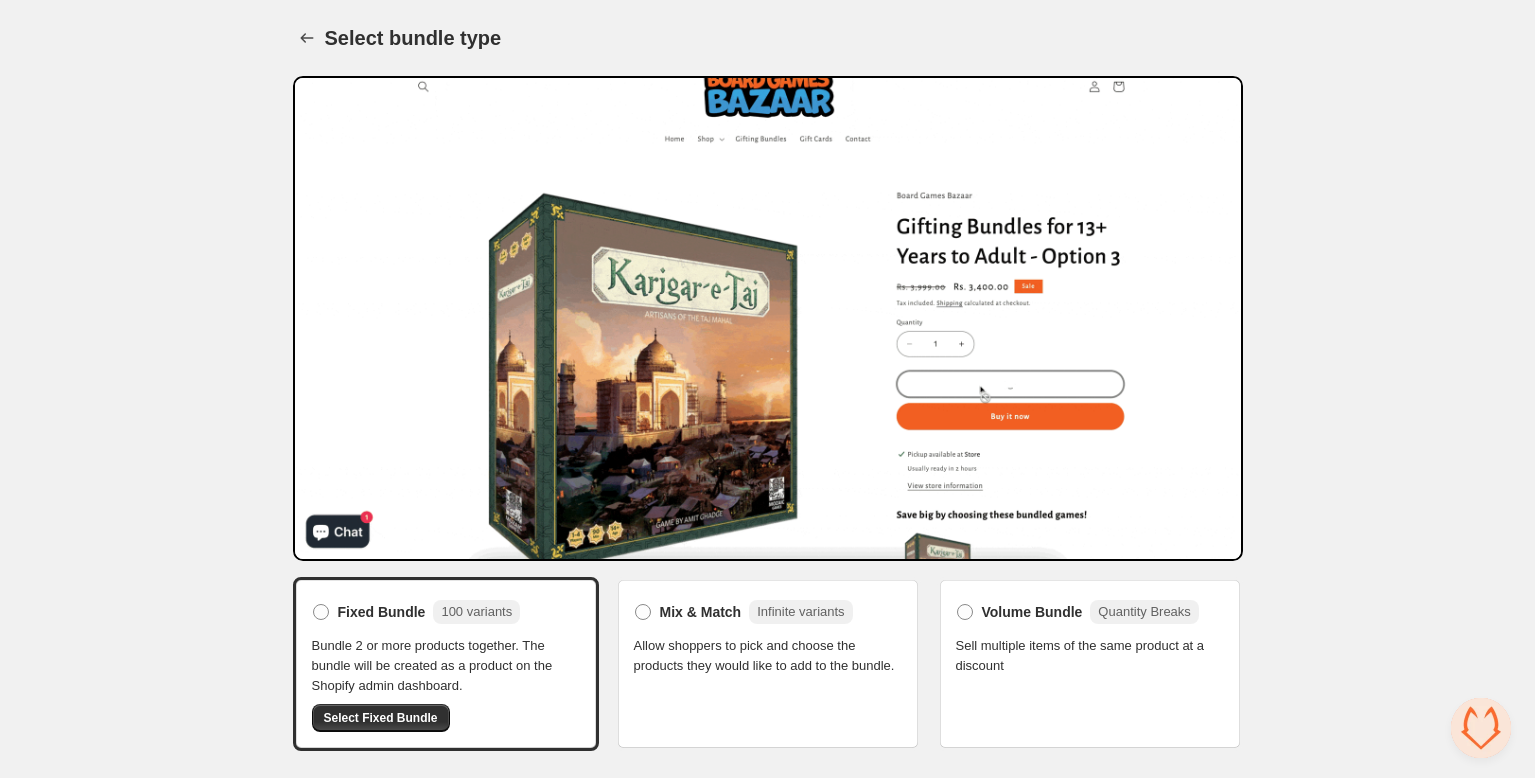 click on "Allow shoppers to pick and choose the products they would like to add to the bundle." at bounding box center [768, 656] 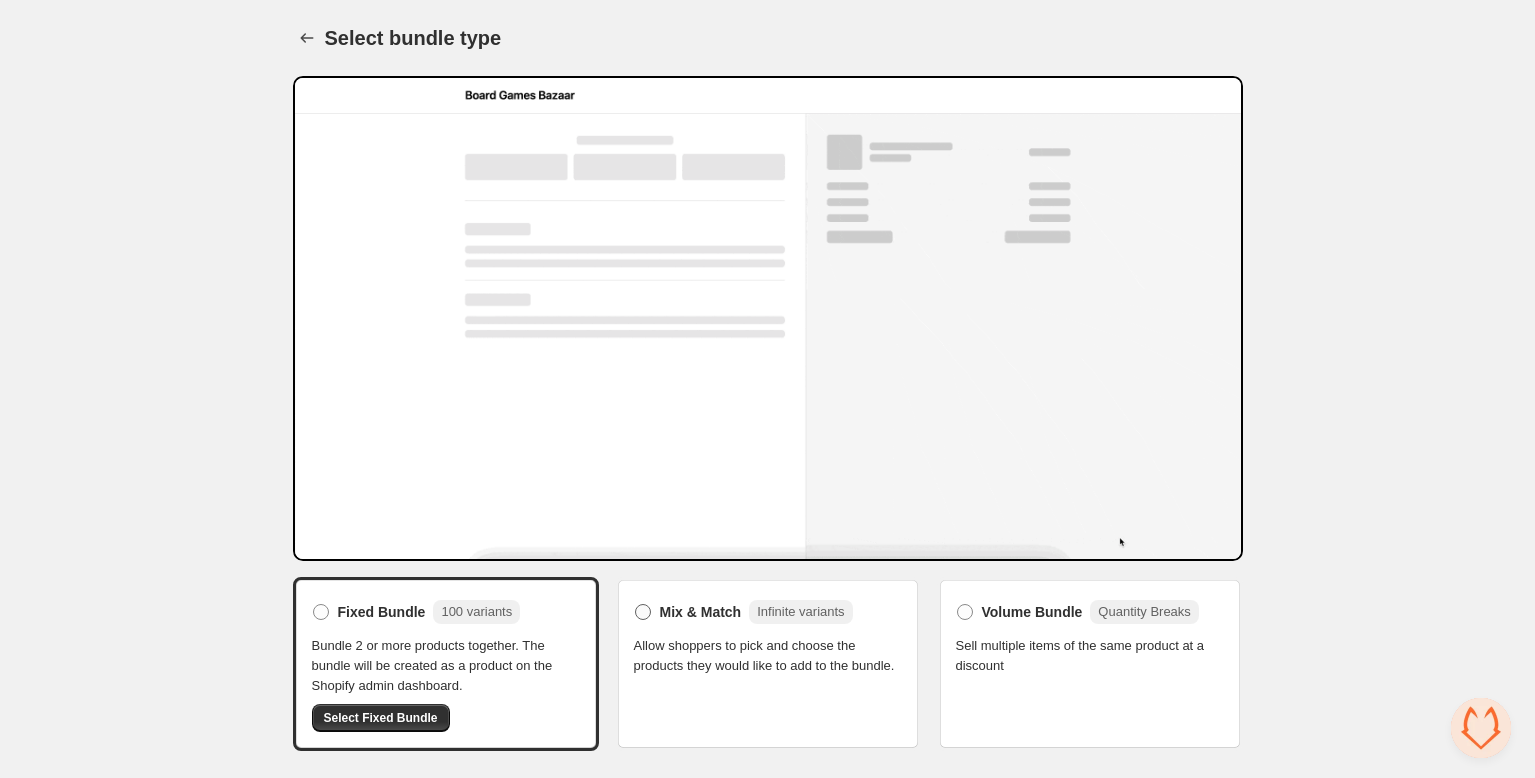 click on "Mix & Match" at bounding box center (701, 612) 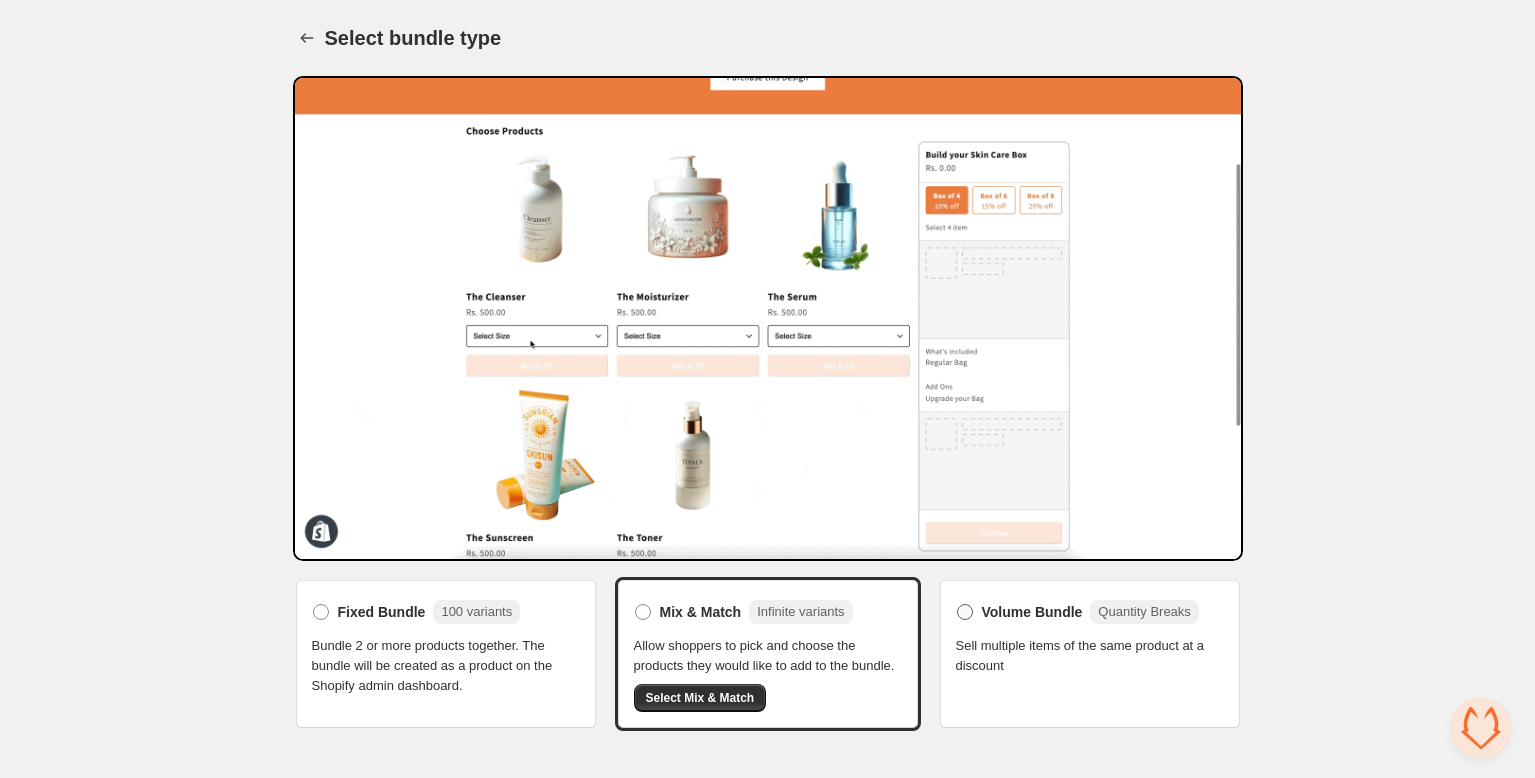 click on "Volume Bundle" at bounding box center [1032, 612] 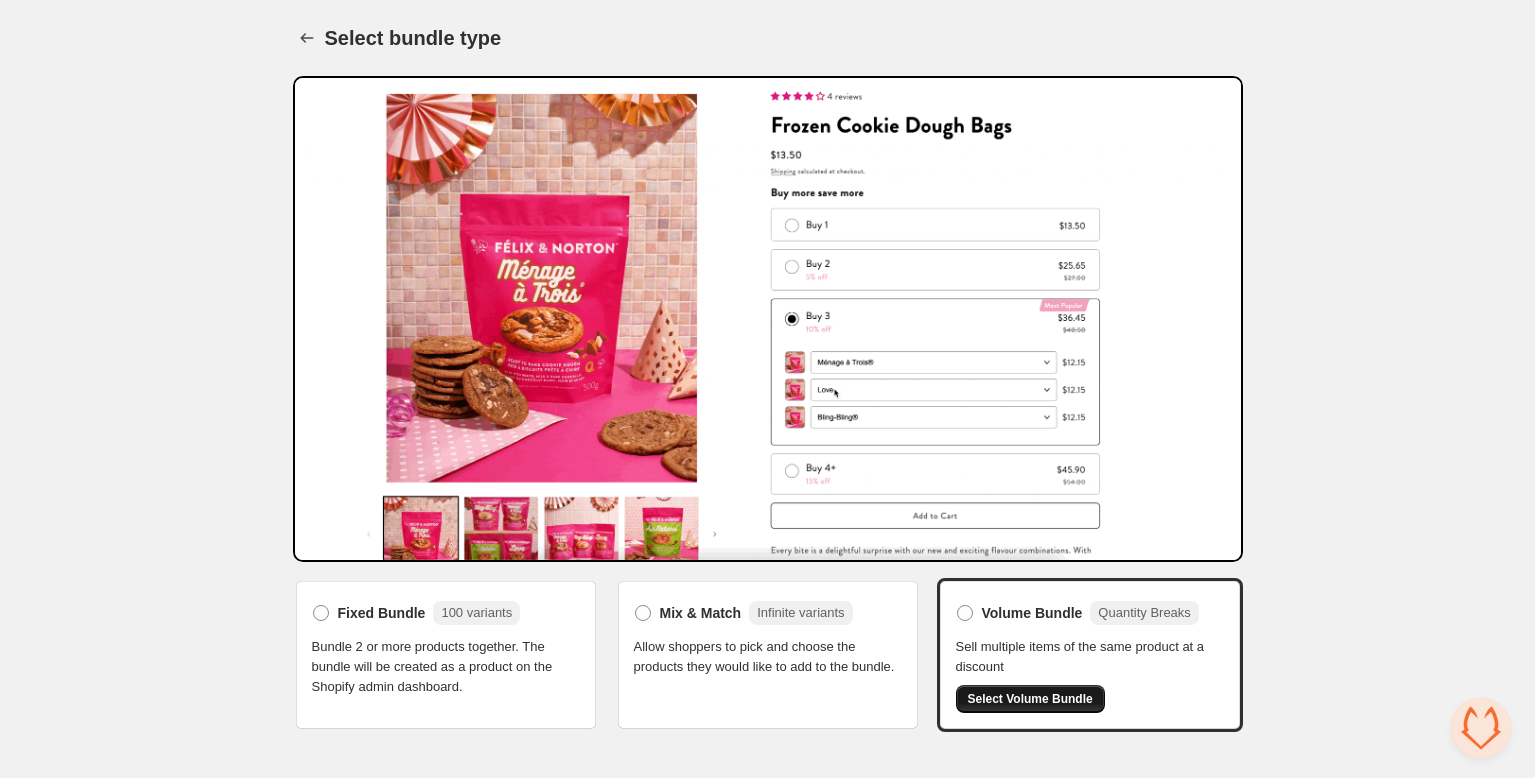 click on "Select Volume Bundle" at bounding box center [1030, 699] 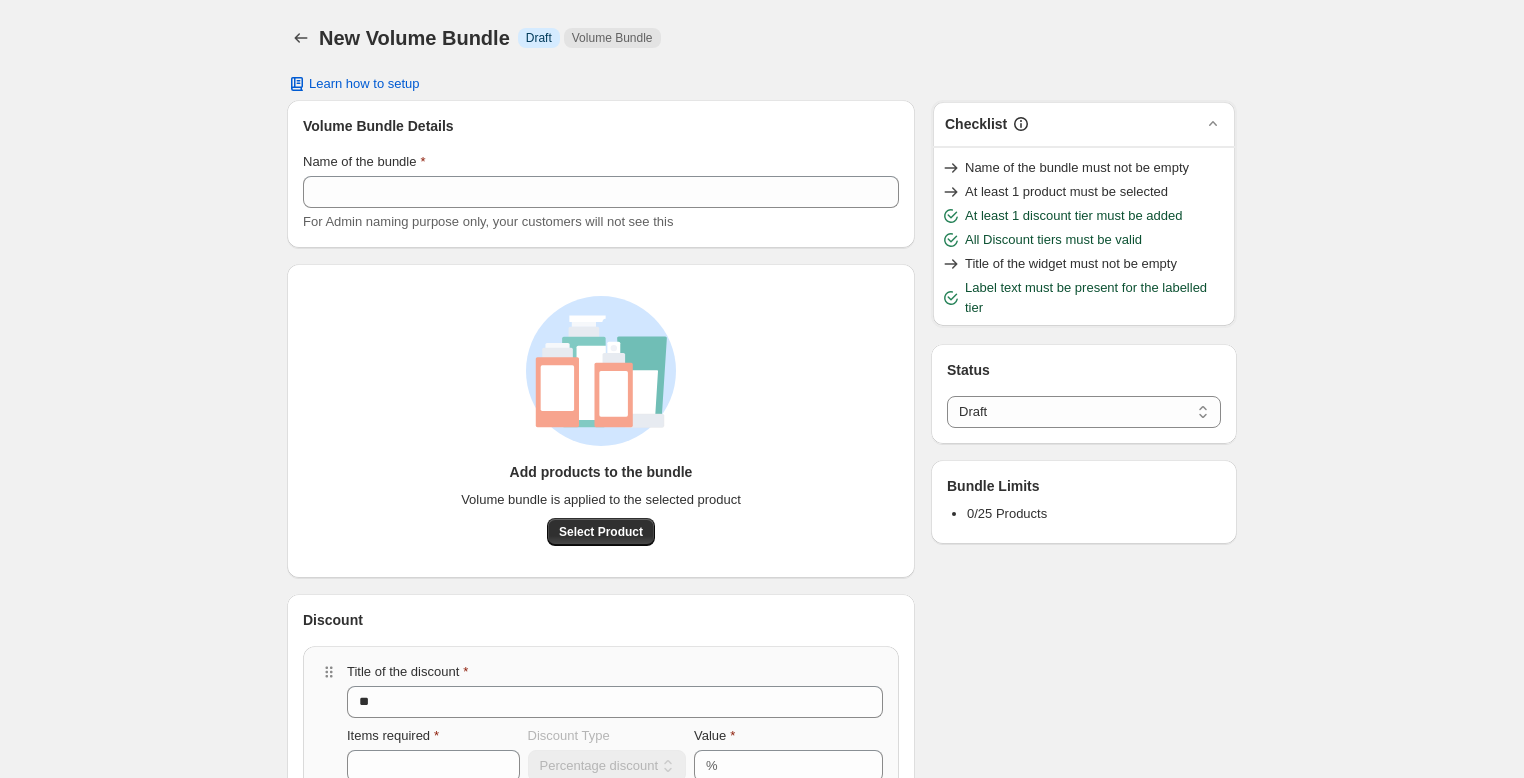 select on "*****" 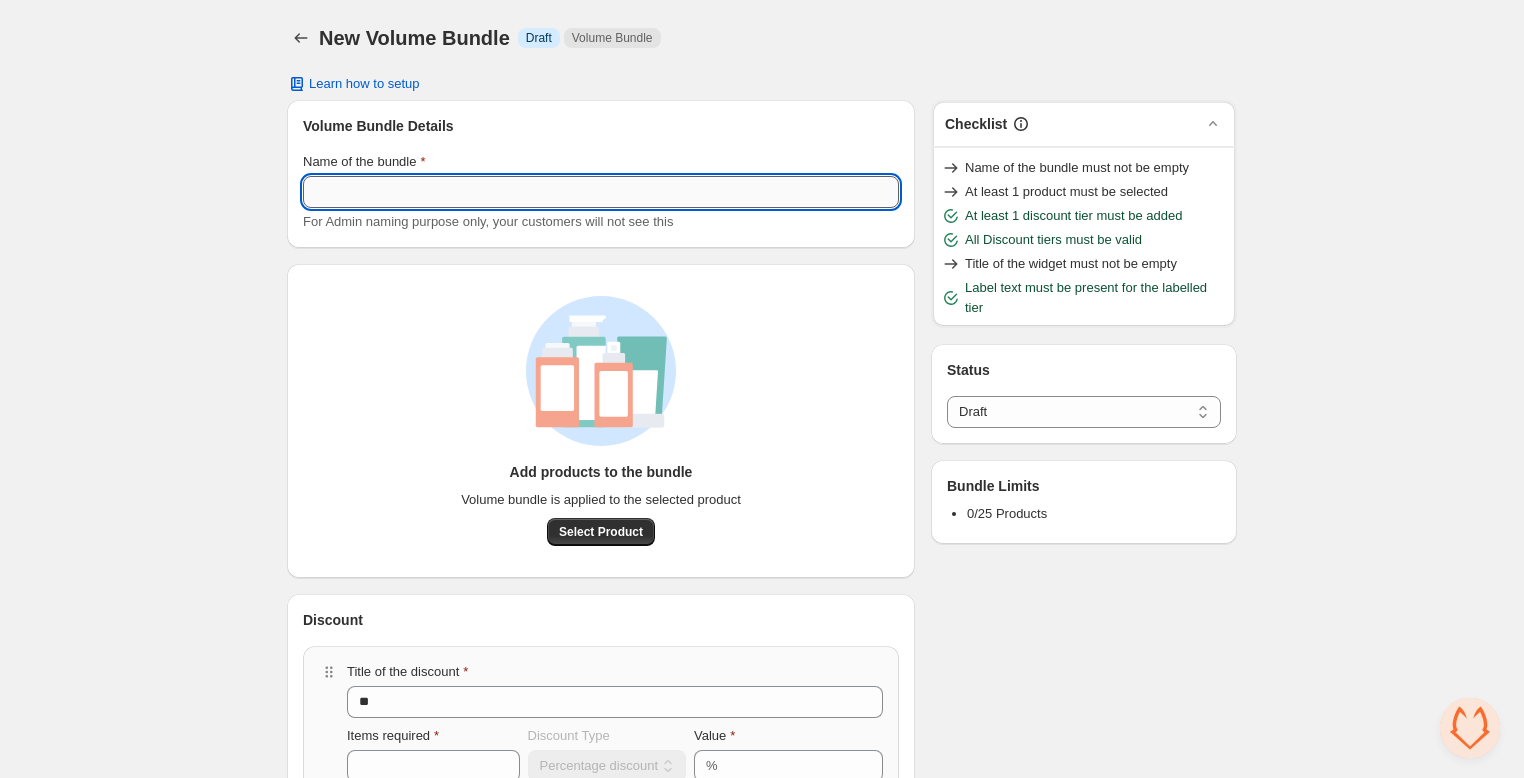 click on "Name of the bundle" at bounding box center [601, 192] 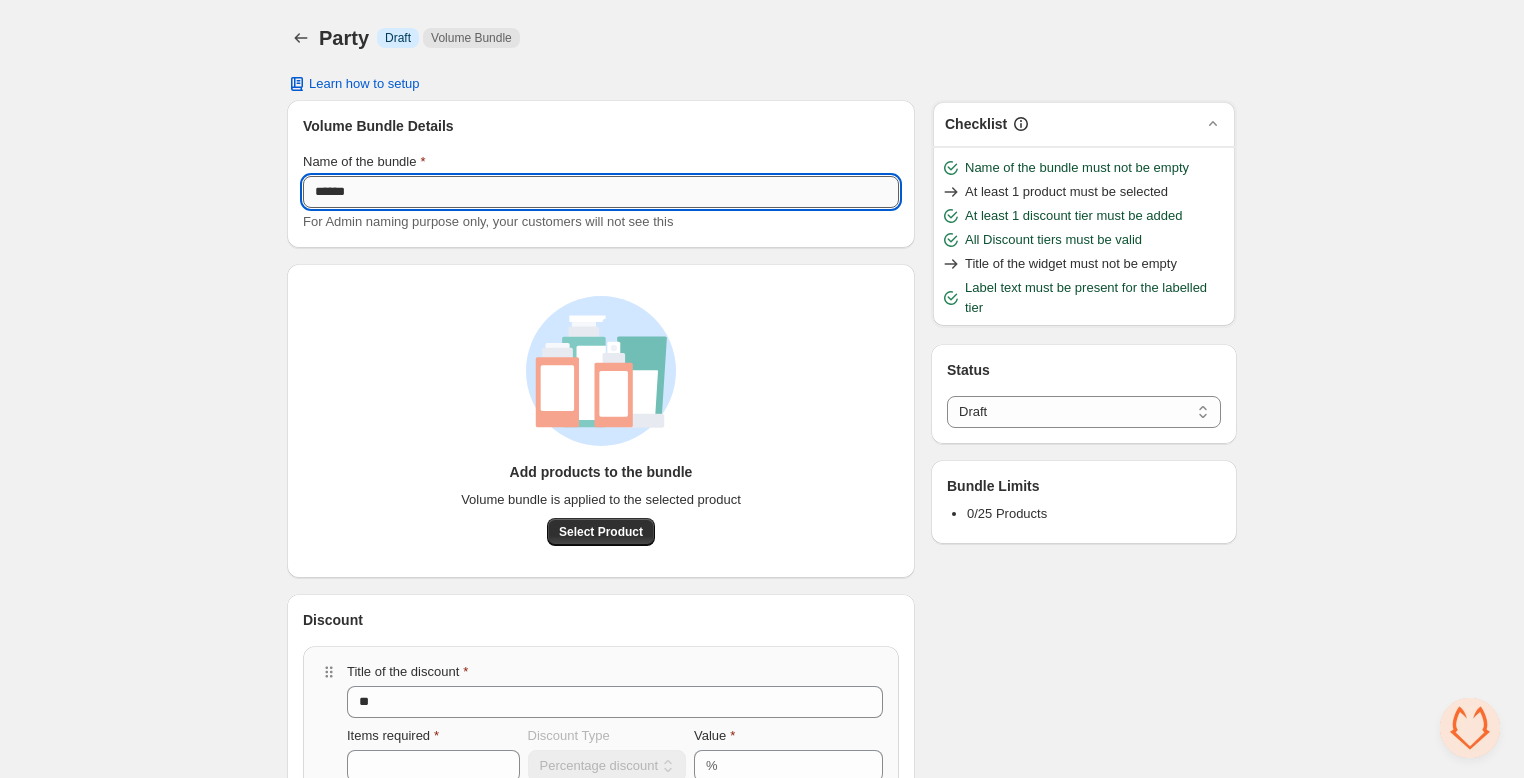 click on "*****" at bounding box center (601, 192) 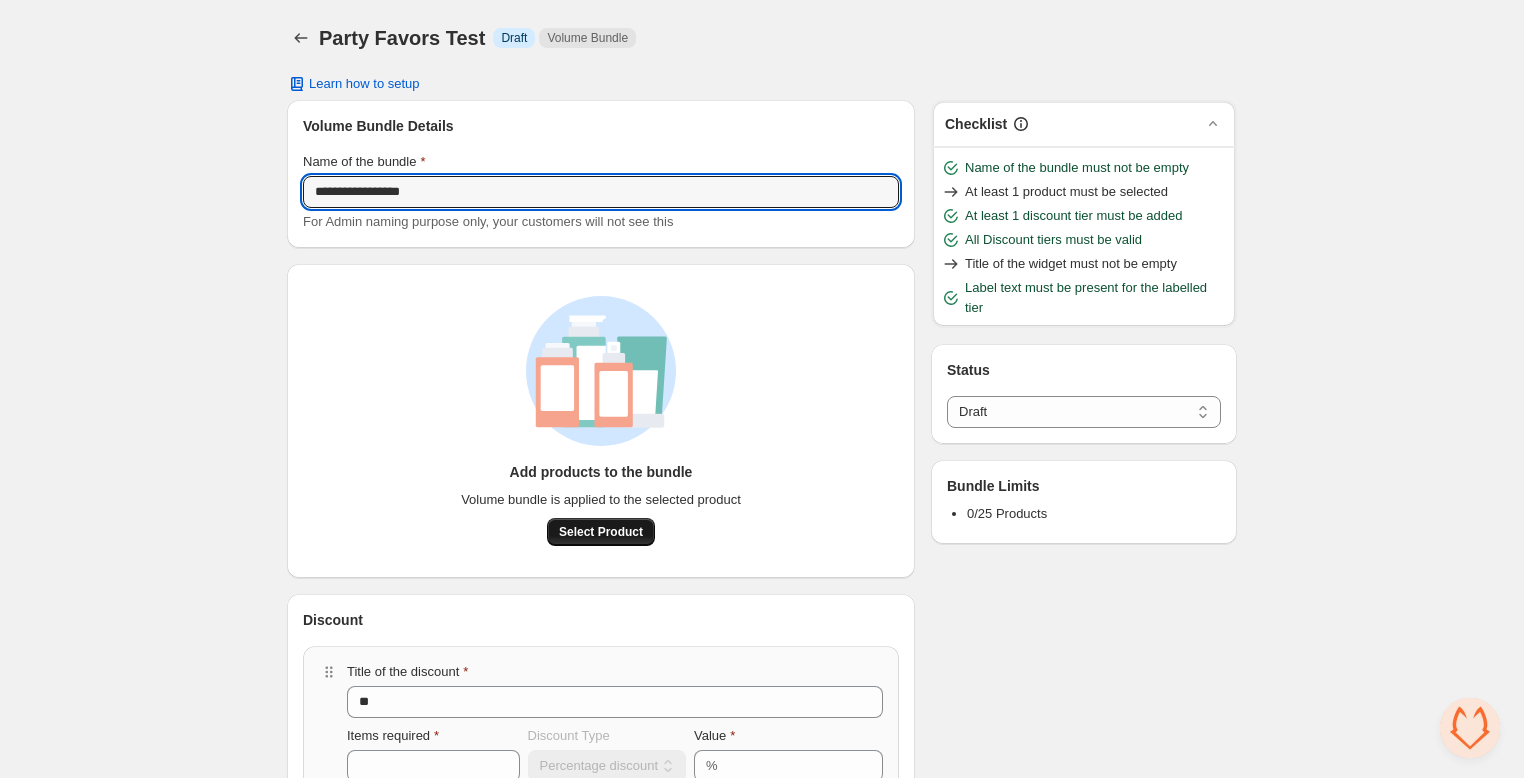 type on "**********" 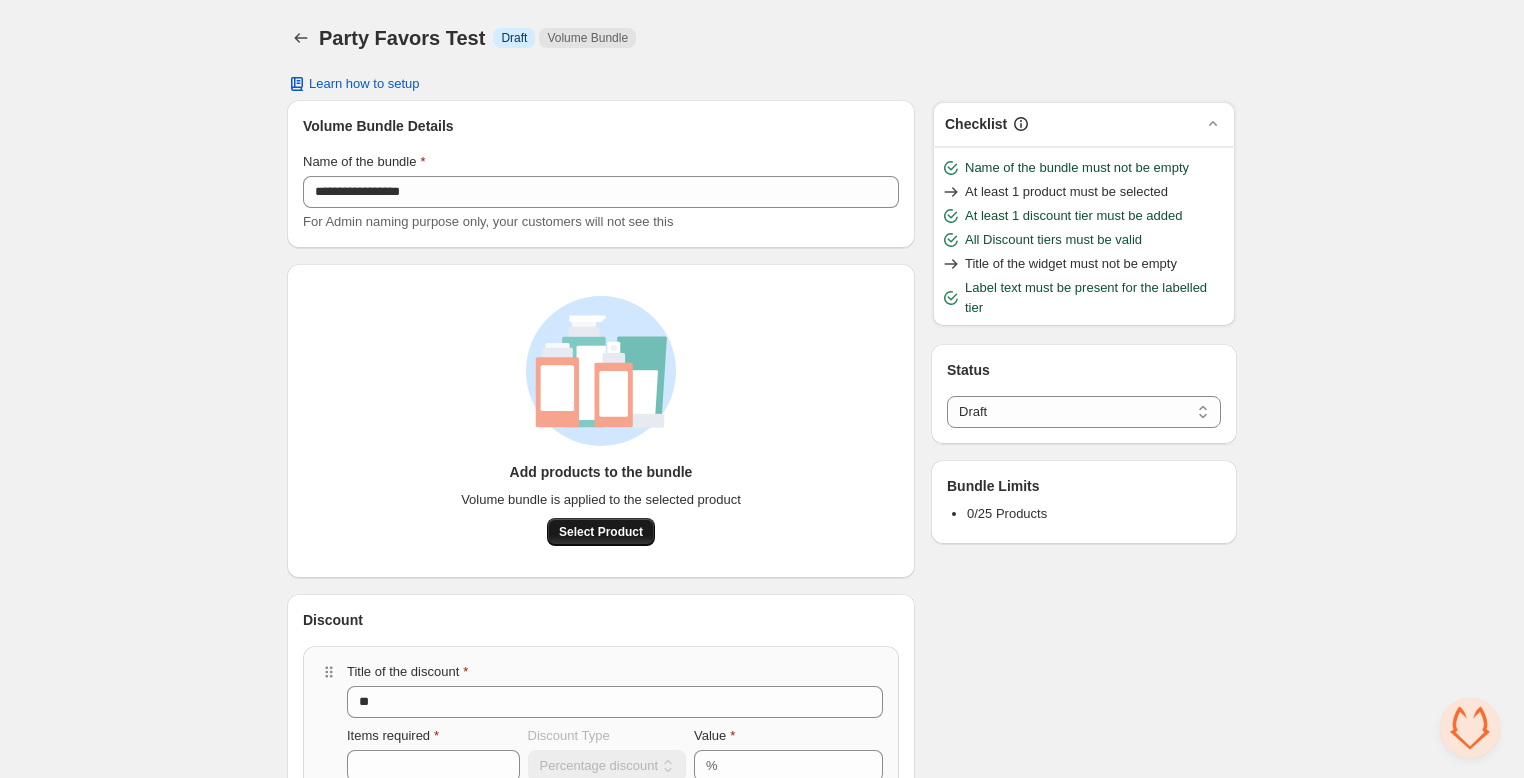 click on "Select Product" at bounding box center [601, 532] 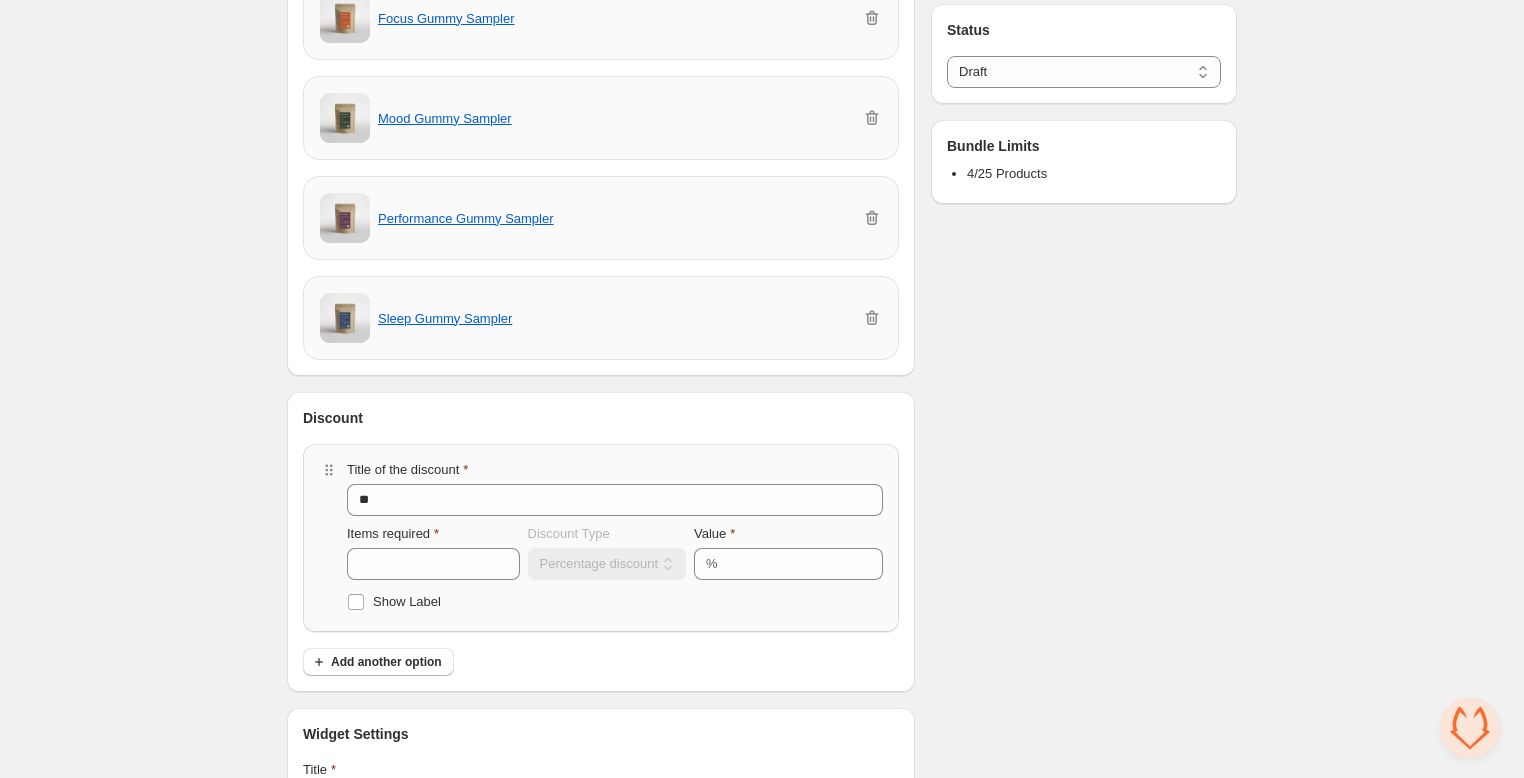 scroll, scrollTop: 105, scrollLeft: 0, axis: vertical 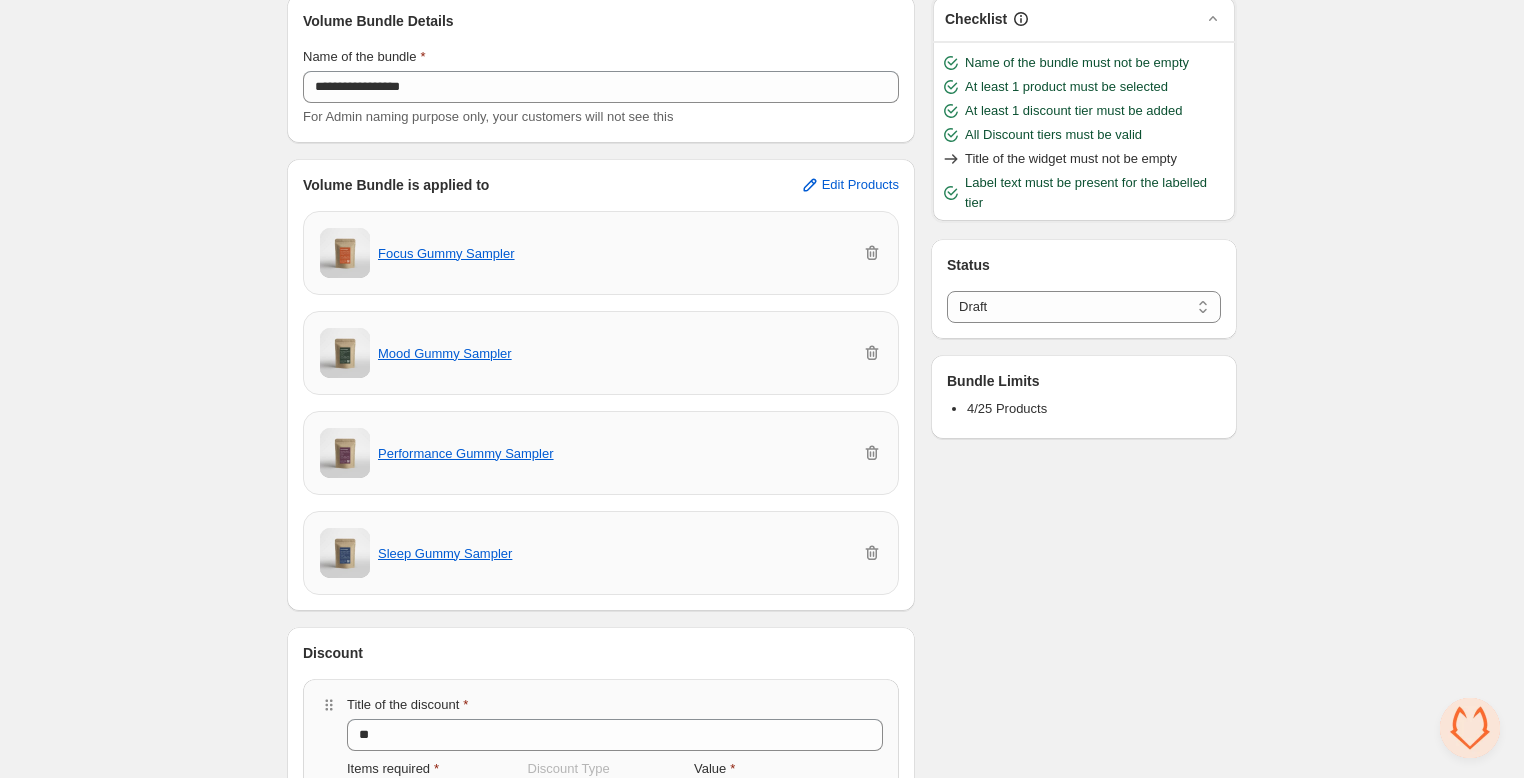 type 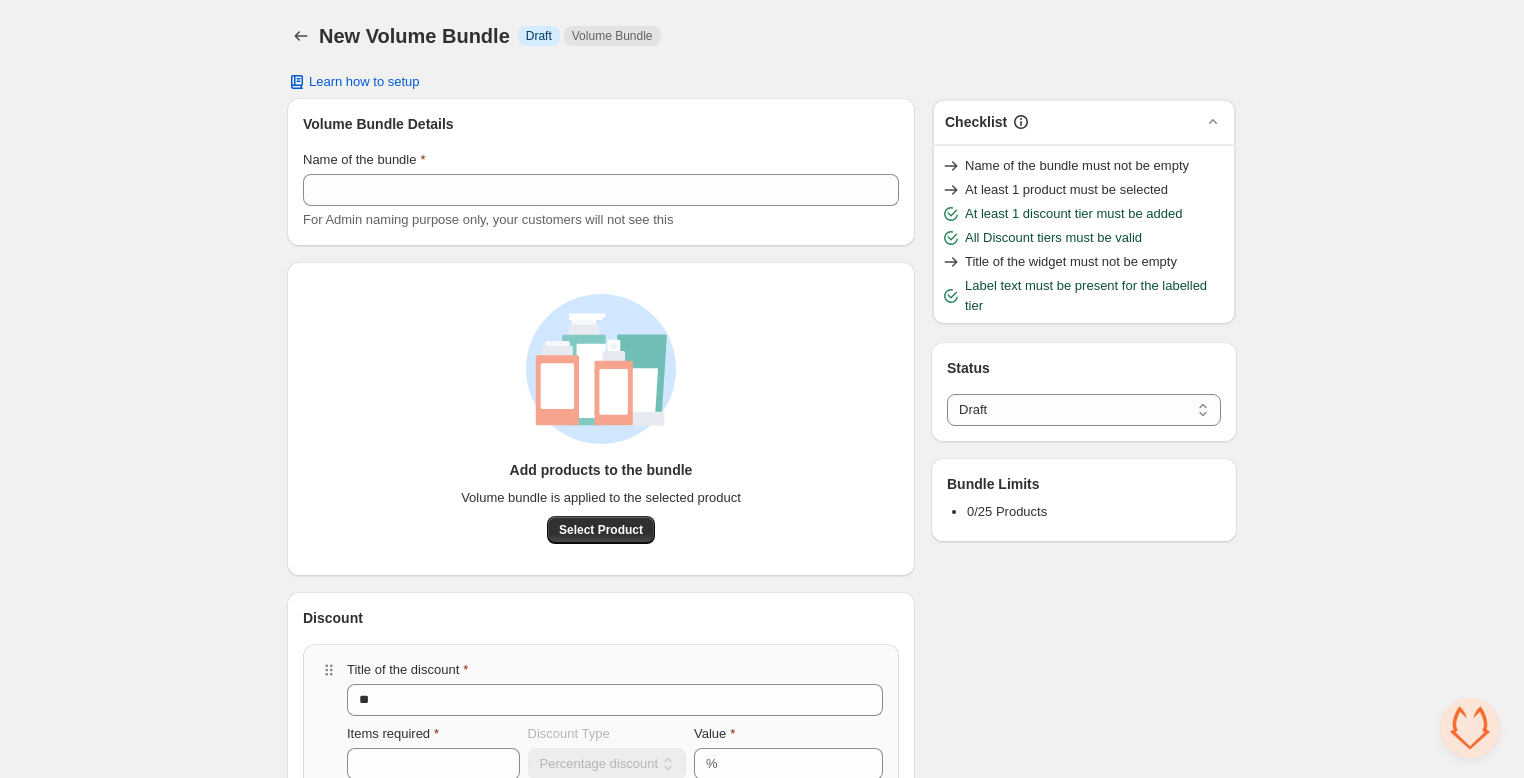scroll, scrollTop: 0, scrollLeft: 0, axis: both 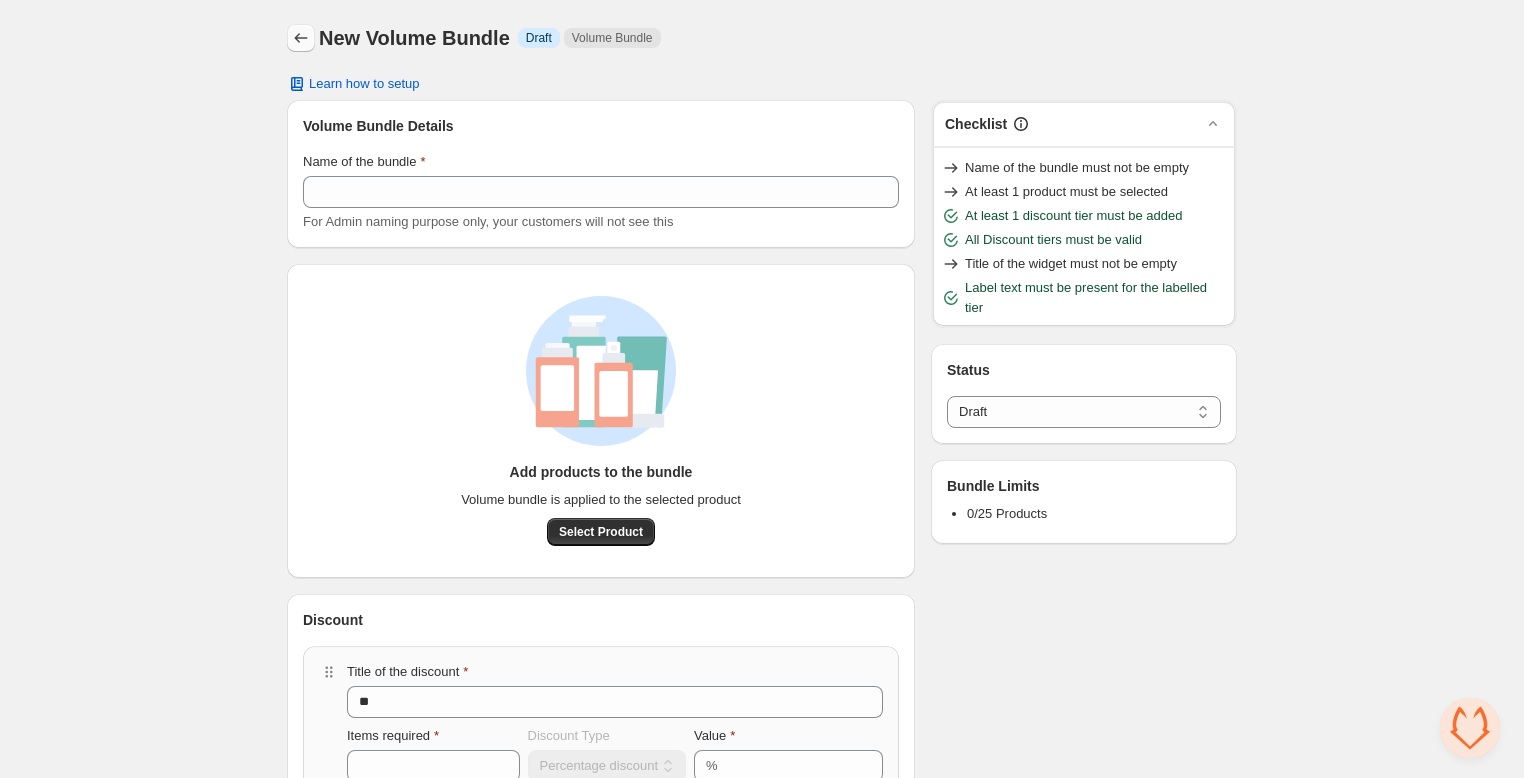 click 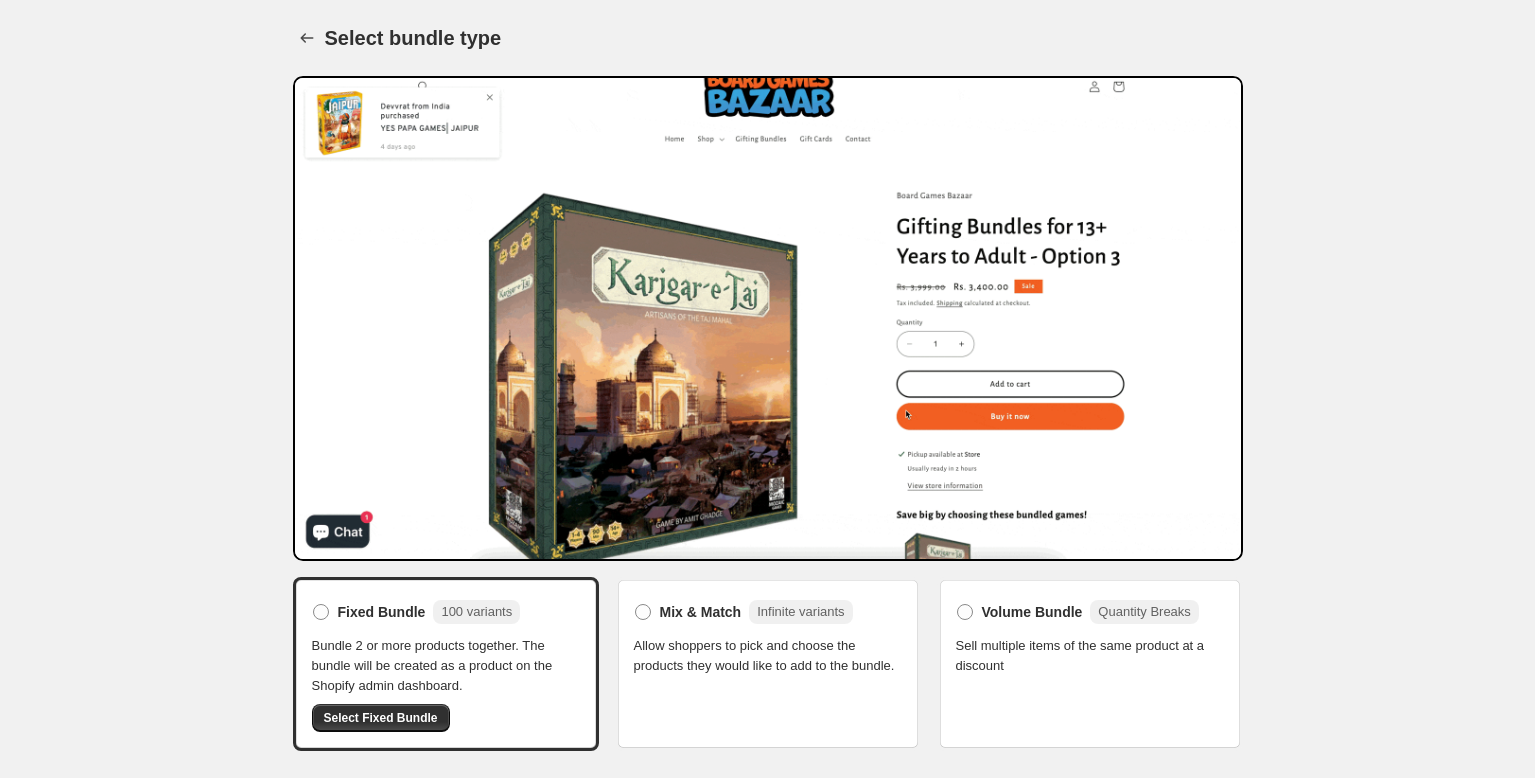 scroll, scrollTop: 0, scrollLeft: 0, axis: both 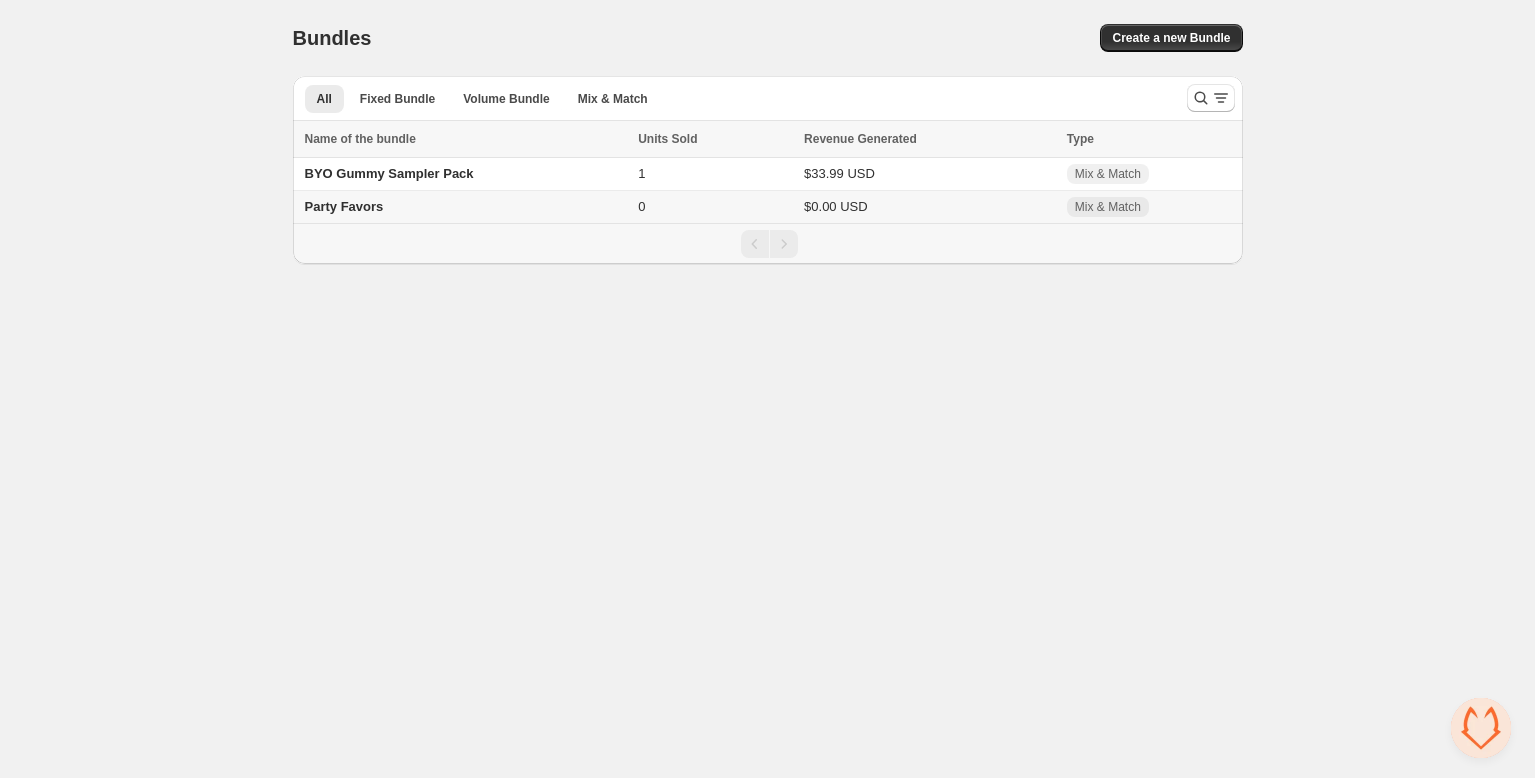 click on "Party Favors" at bounding box center (344, 206) 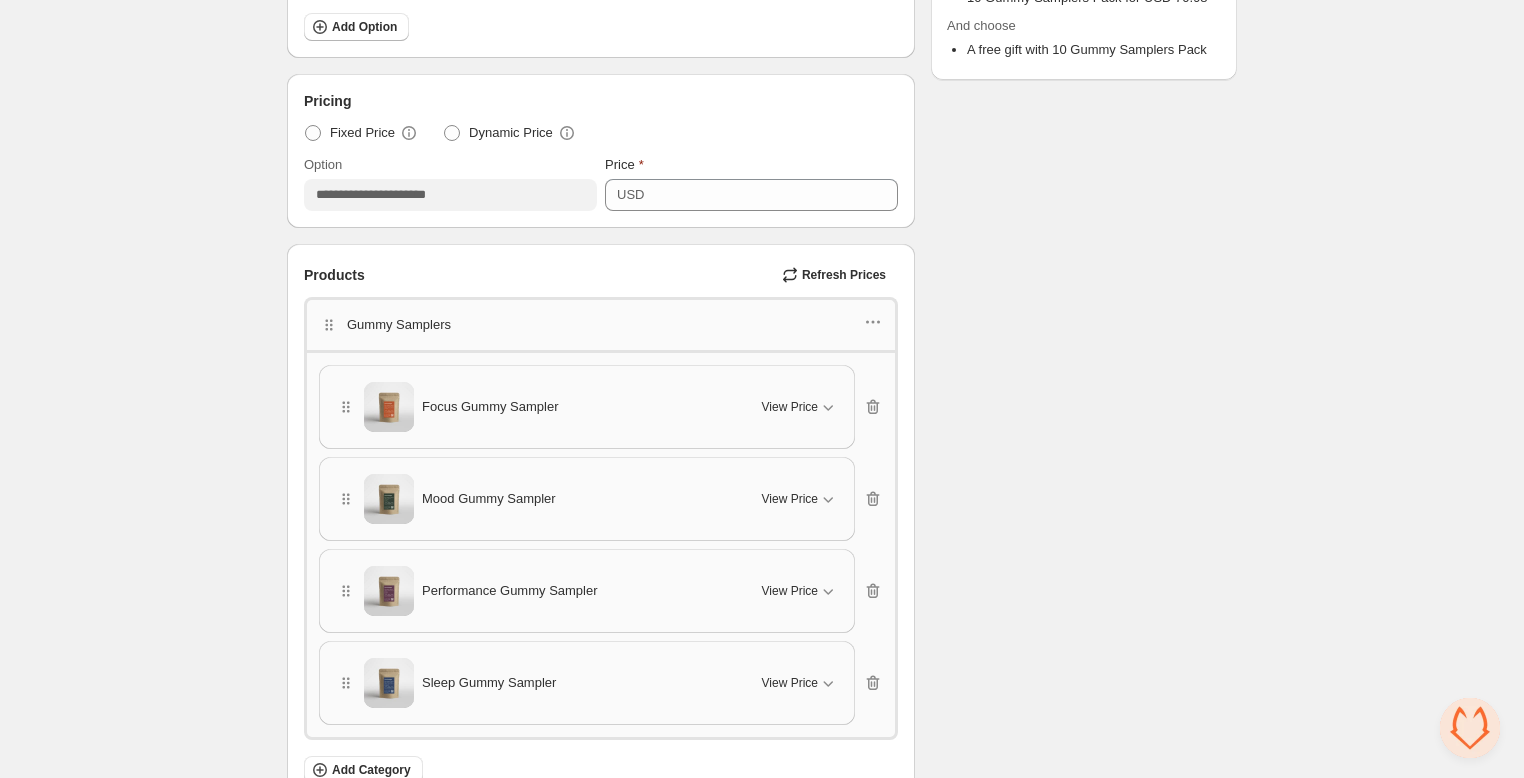 scroll, scrollTop: 530, scrollLeft: 0, axis: vertical 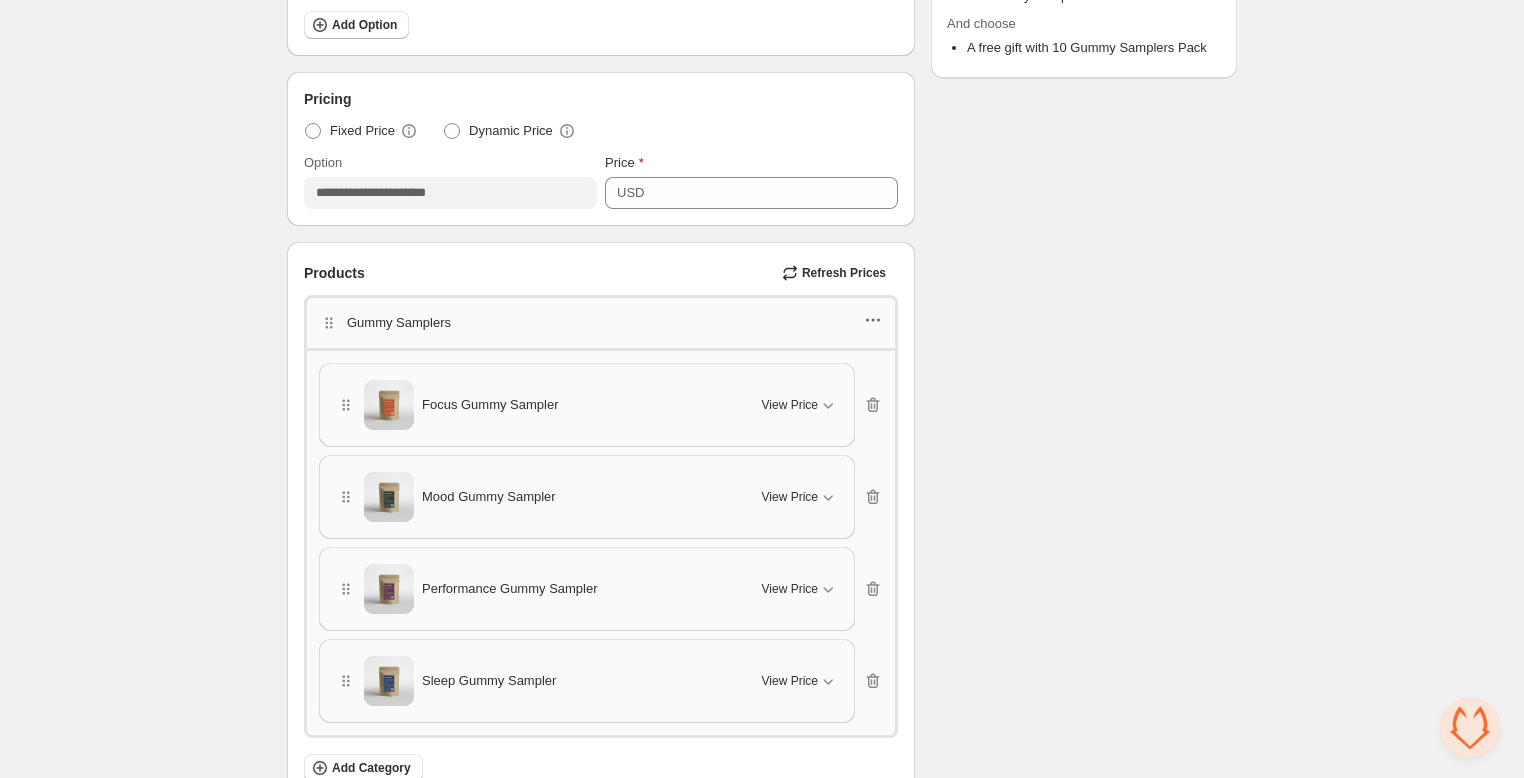 click 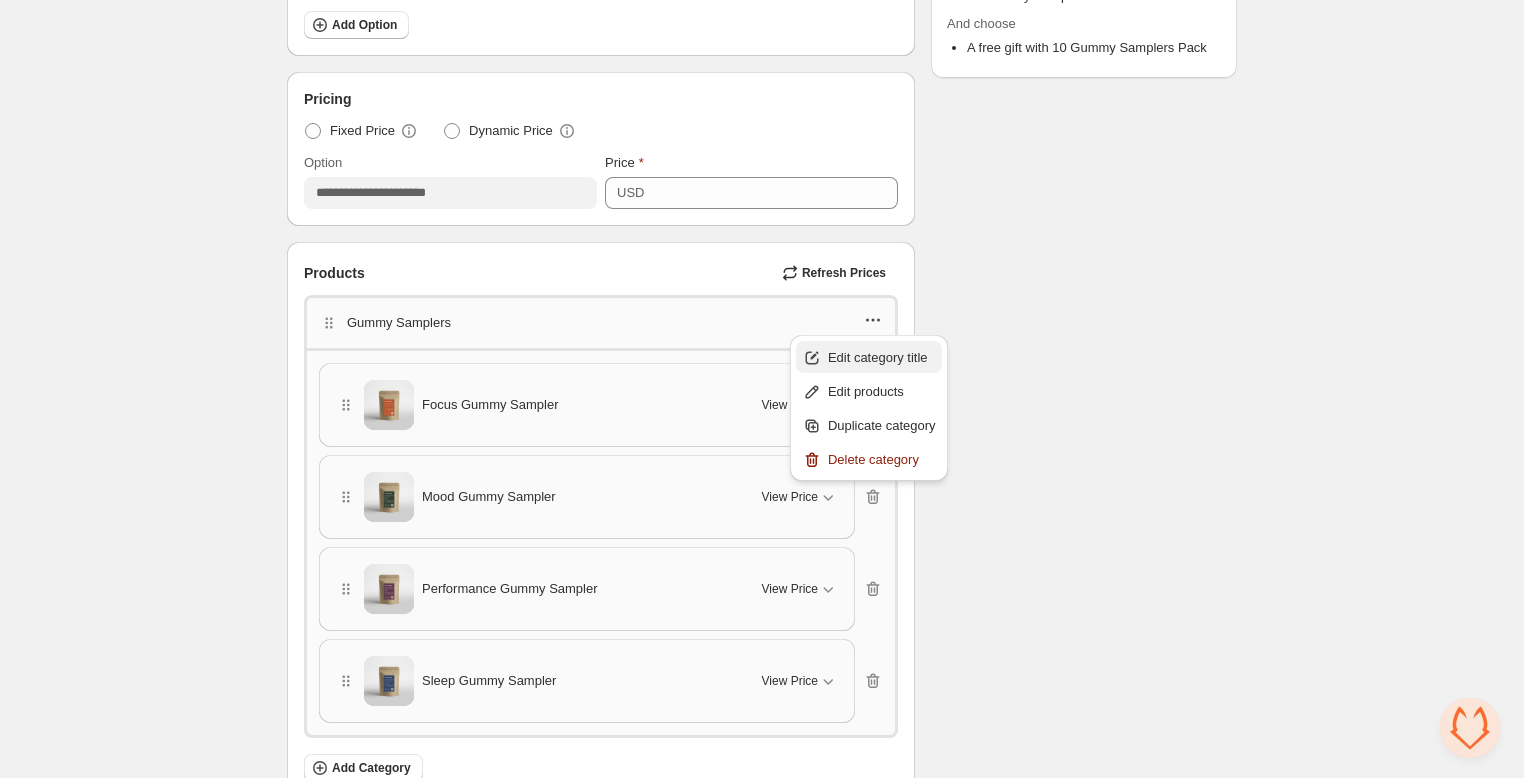 click on "Edit category title" at bounding box center [882, 358] 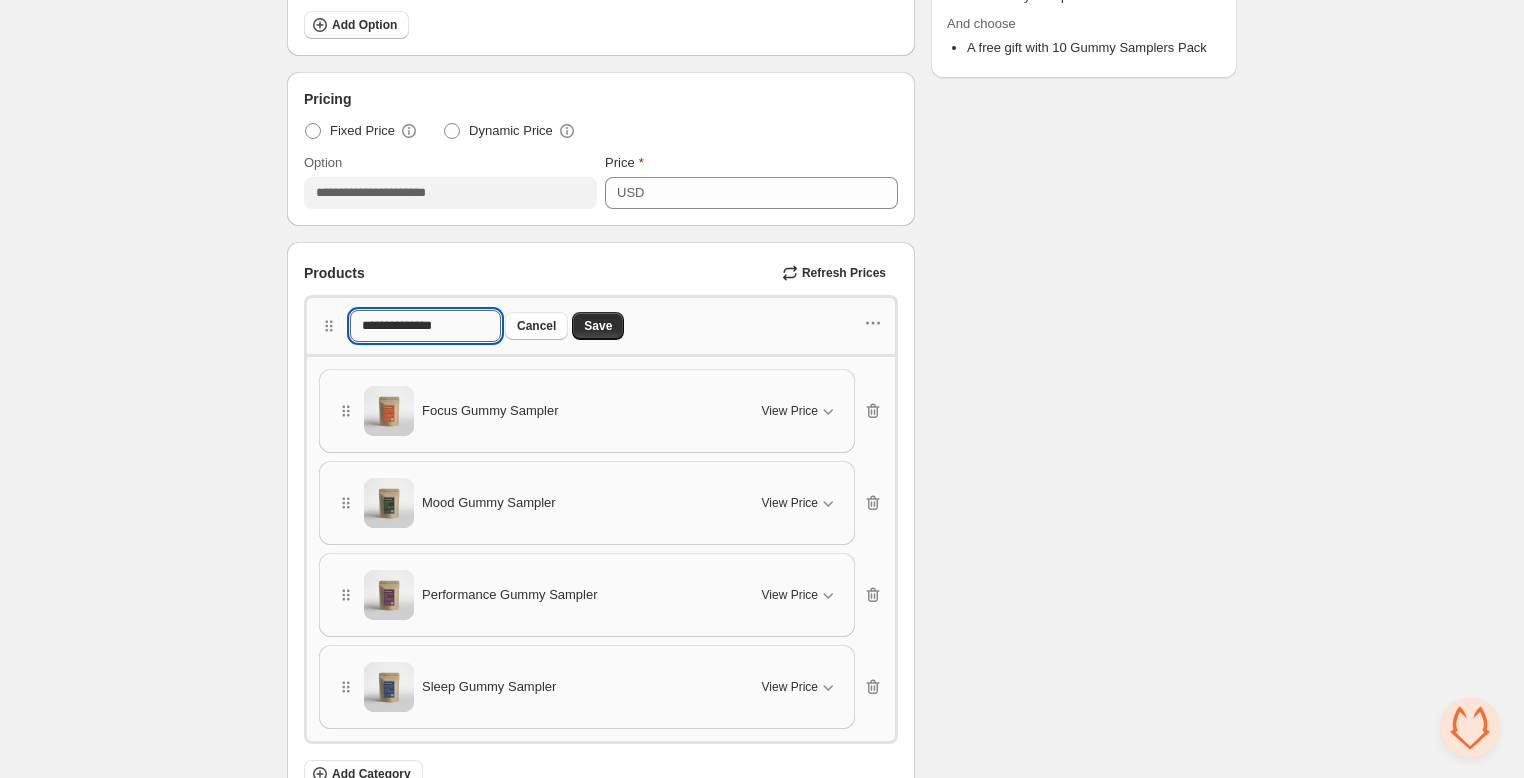 click on "**********" at bounding box center [425, 326] 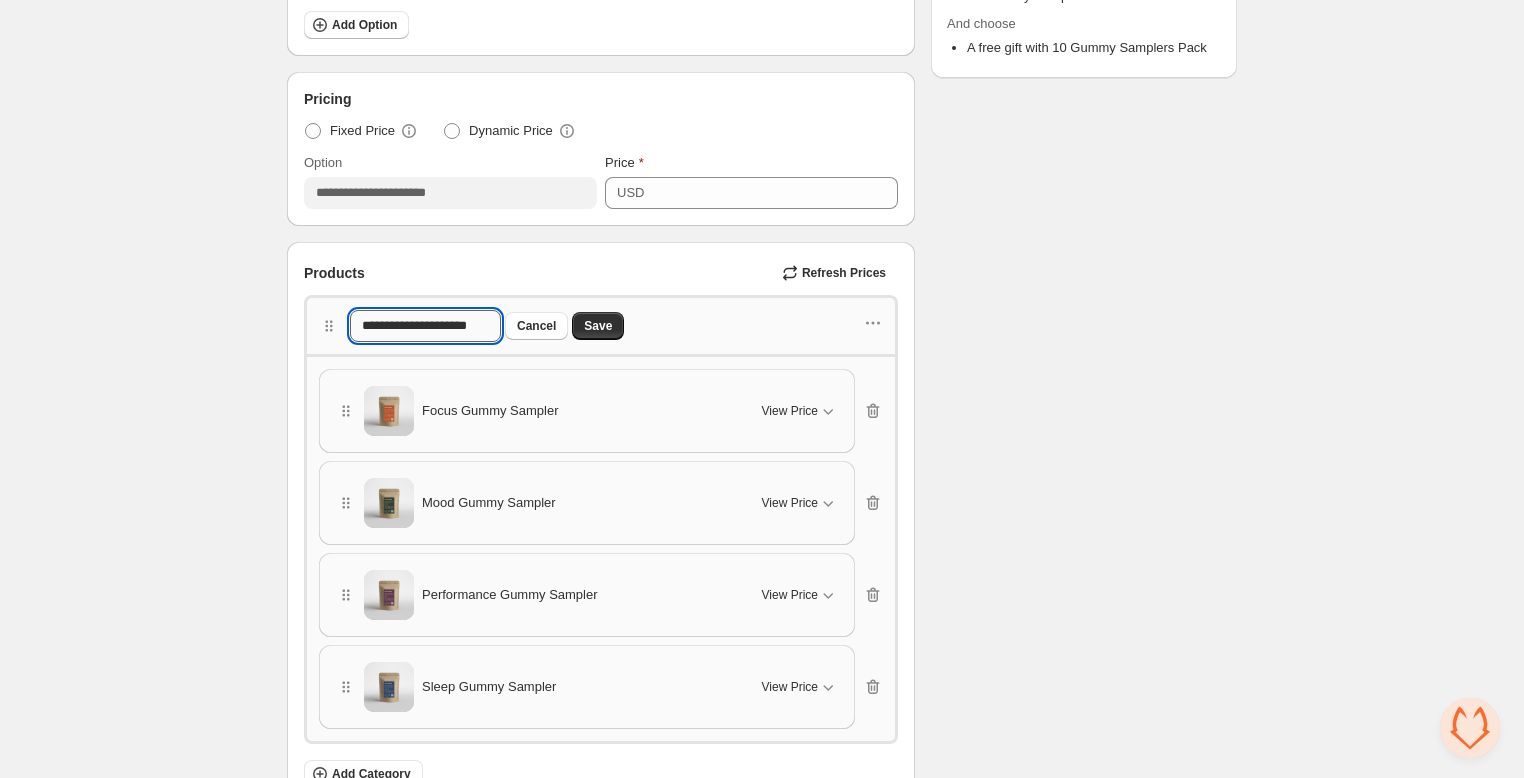 click on "**********" at bounding box center (425, 326) 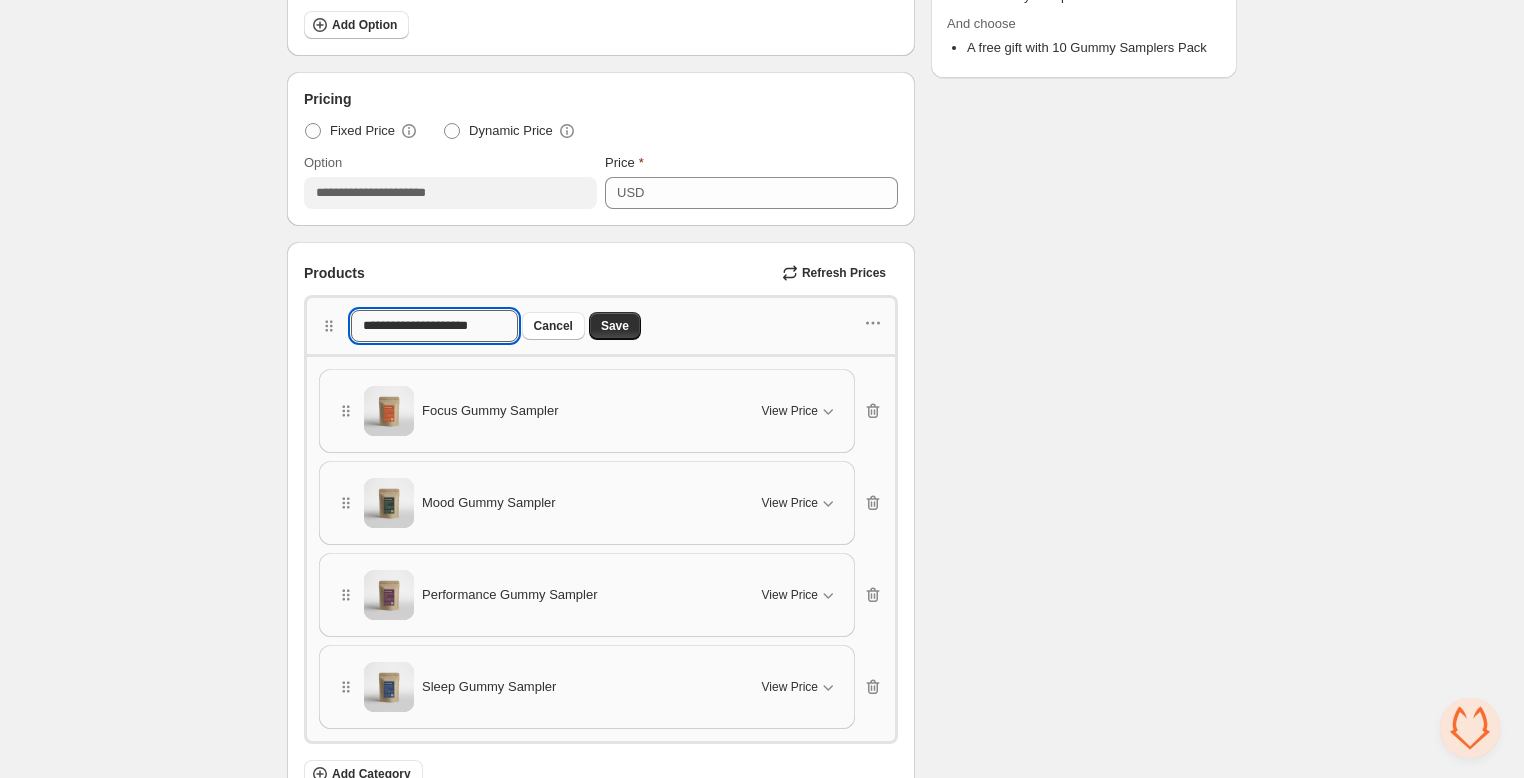 scroll, scrollTop: 0, scrollLeft: 15, axis: horizontal 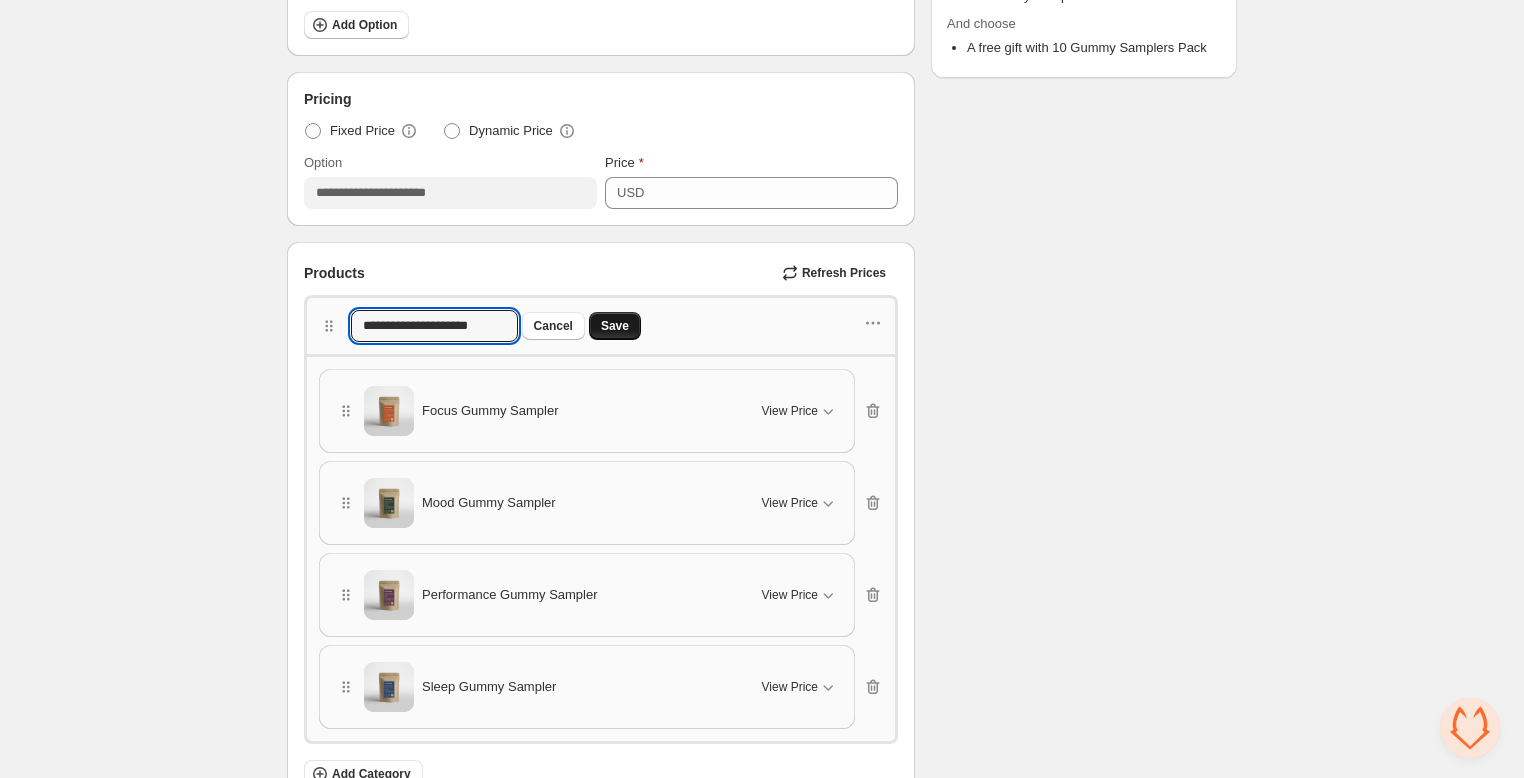 type on "**********" 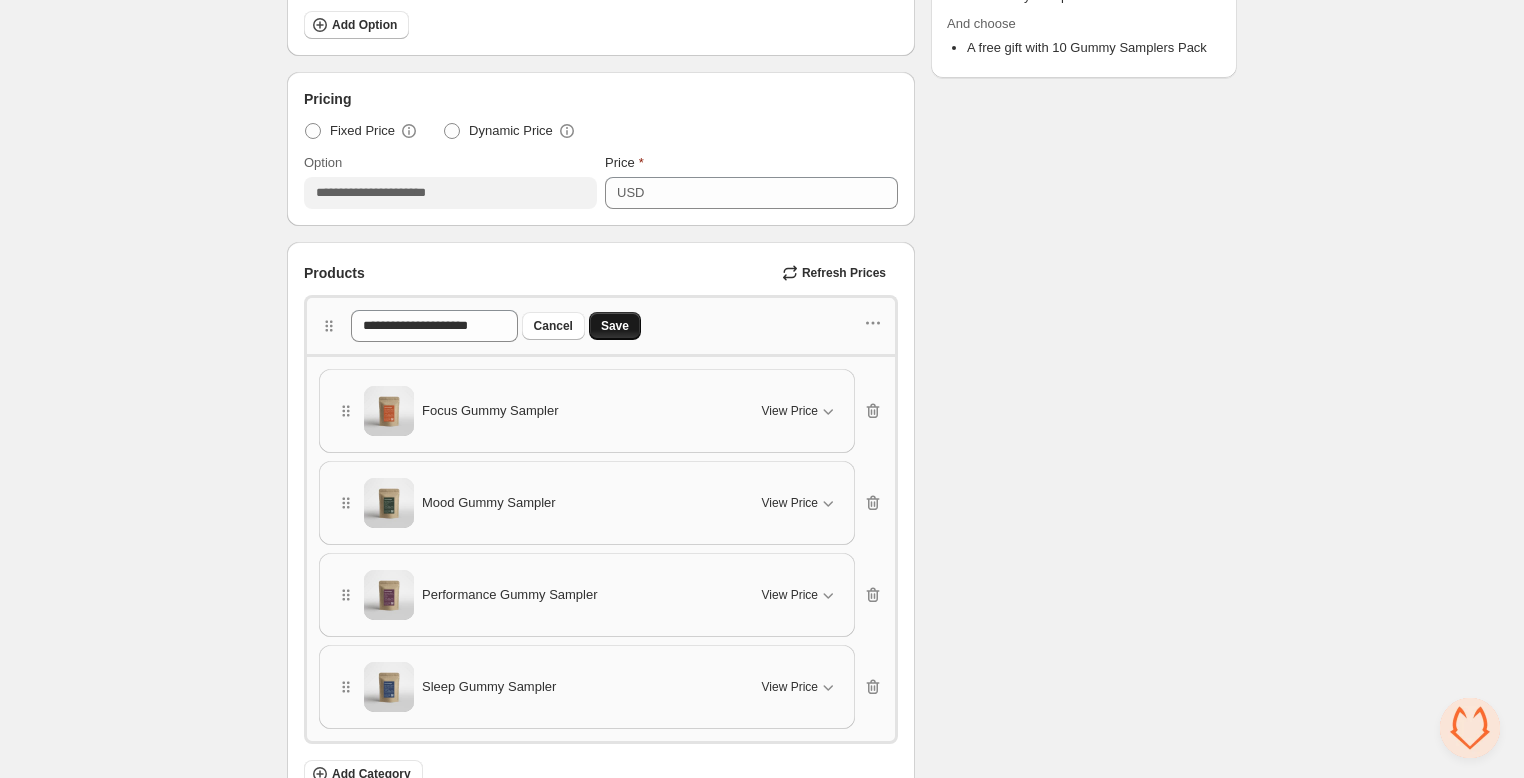 scroll, scrollTop: 0, scrollLeft: 0, axis: both 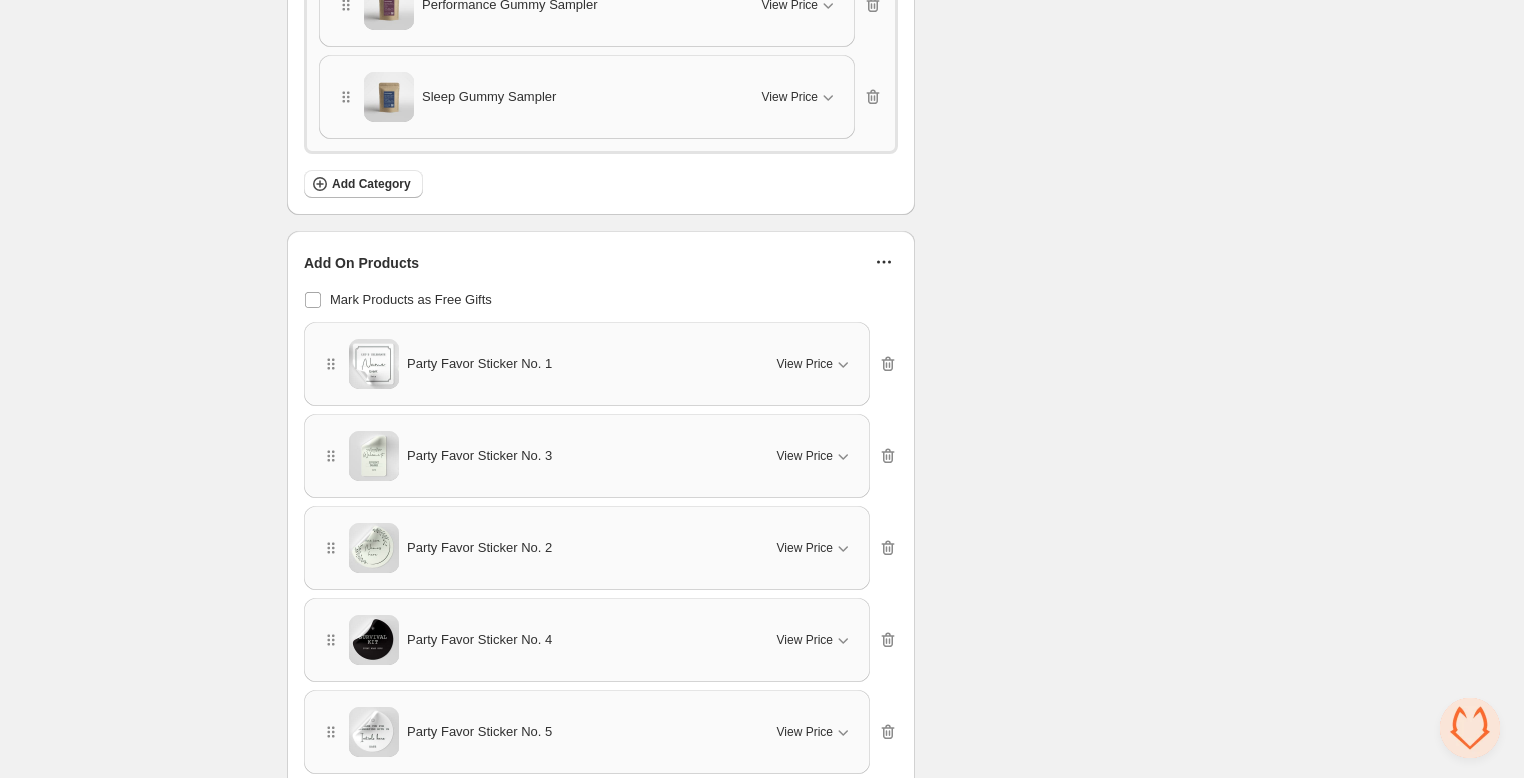 click at bounding box center [884, 262] 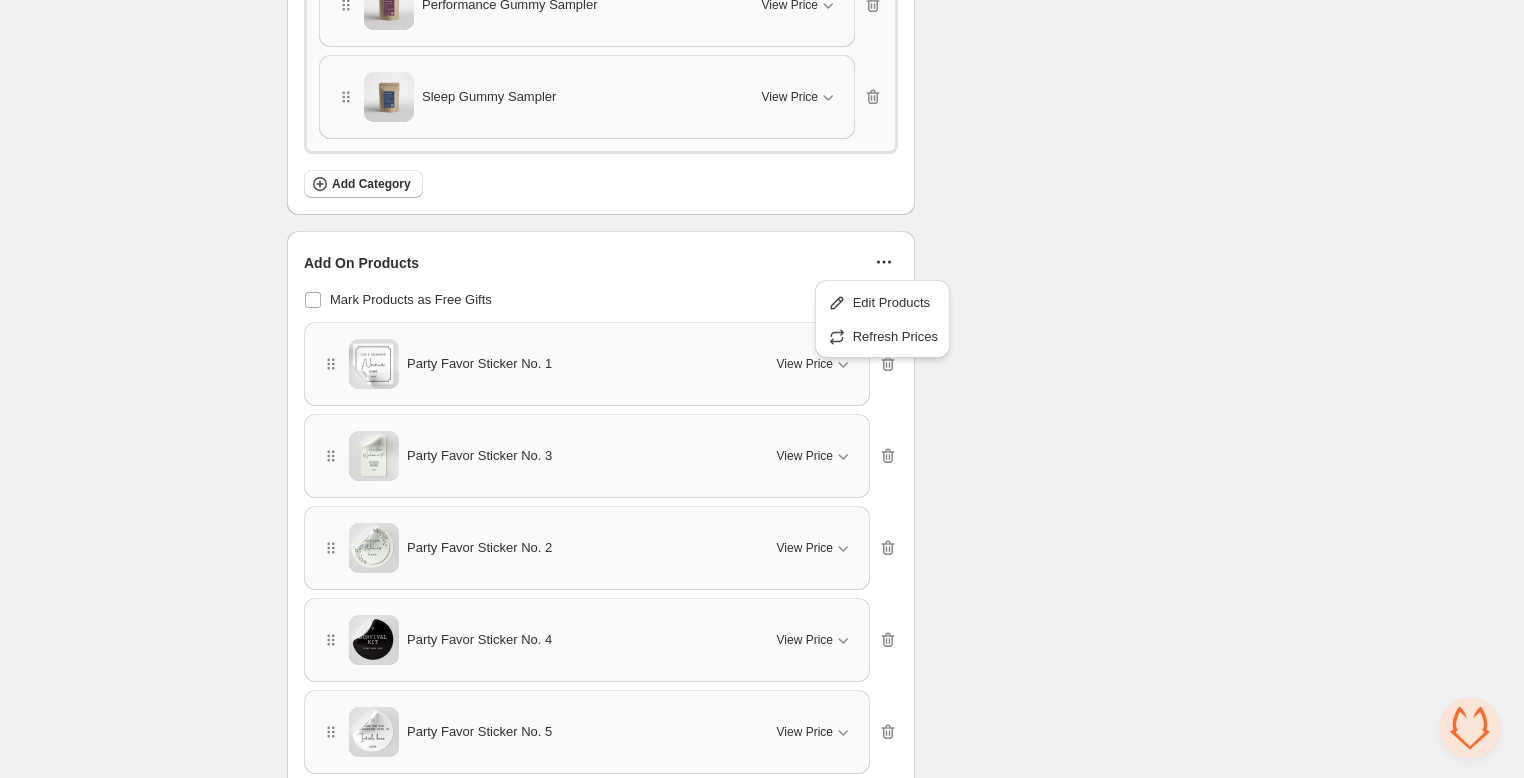 click on "Checklist Status Success Active To change the bundle's status, please do so on Bundle's Shopify product page after saving the bundle Bundle Limits 4/128 Unique Products 9/420 Variants Across Bundle 5/128 Add On Products Summary A shopper must buy 10 Gummy Samplers Pack for USD 70.98 And choose A free gift with 10 Gummy Samplers Pack" at bounding box center (1084, -45) 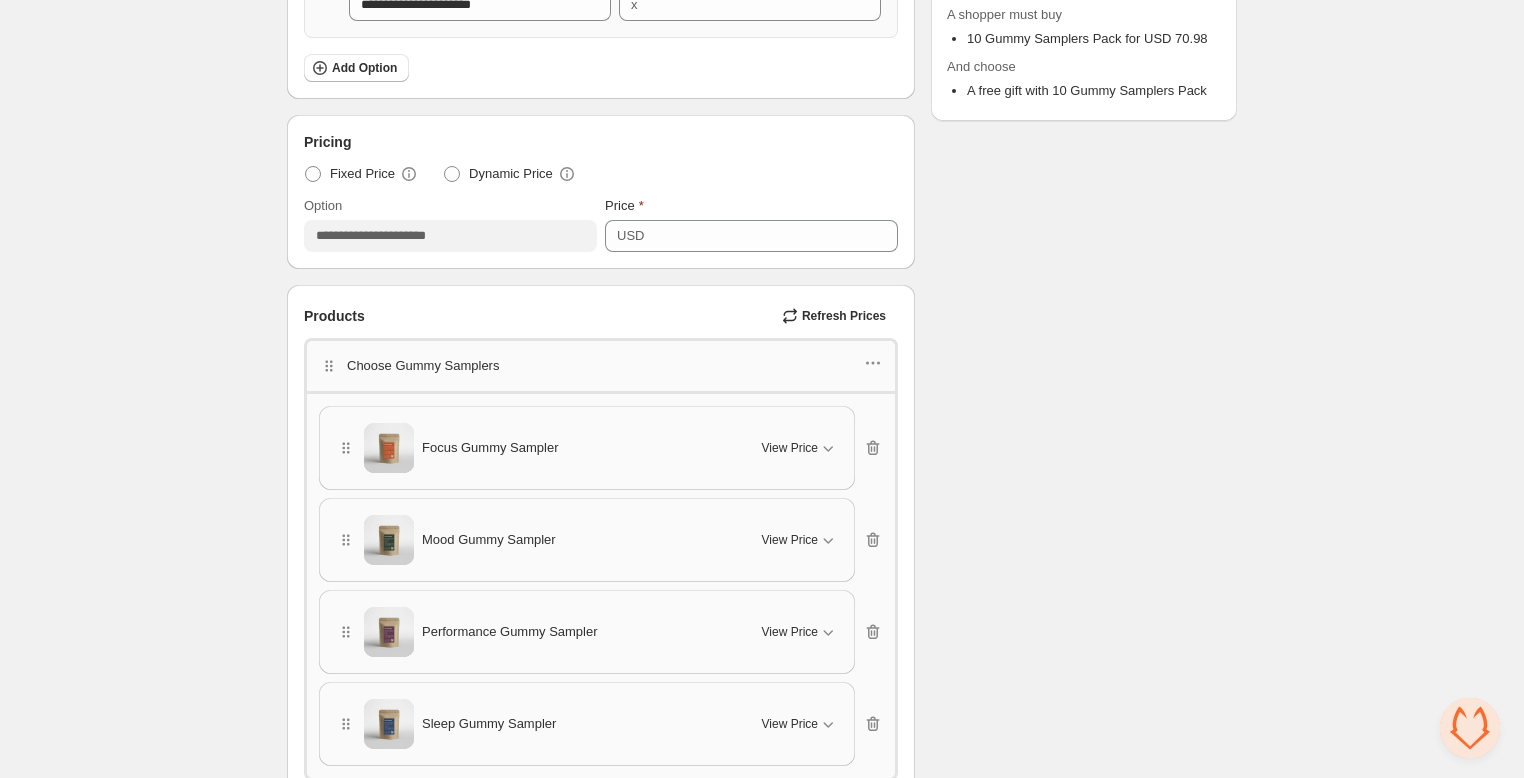 scroll, scrollTop: 486, scrollLeft: 0, axis: vertical 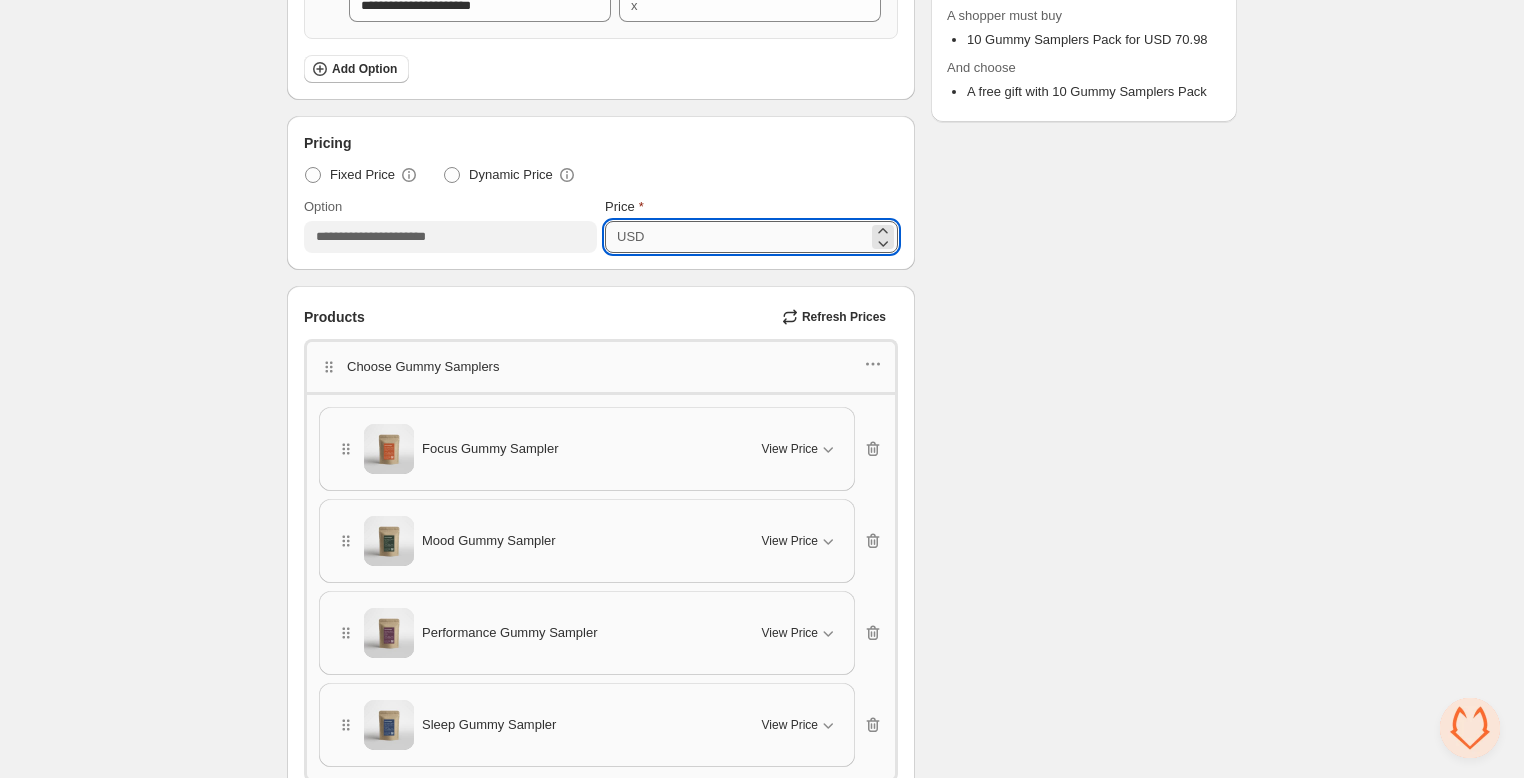 click on "*****" at bounding box center [759, 237] 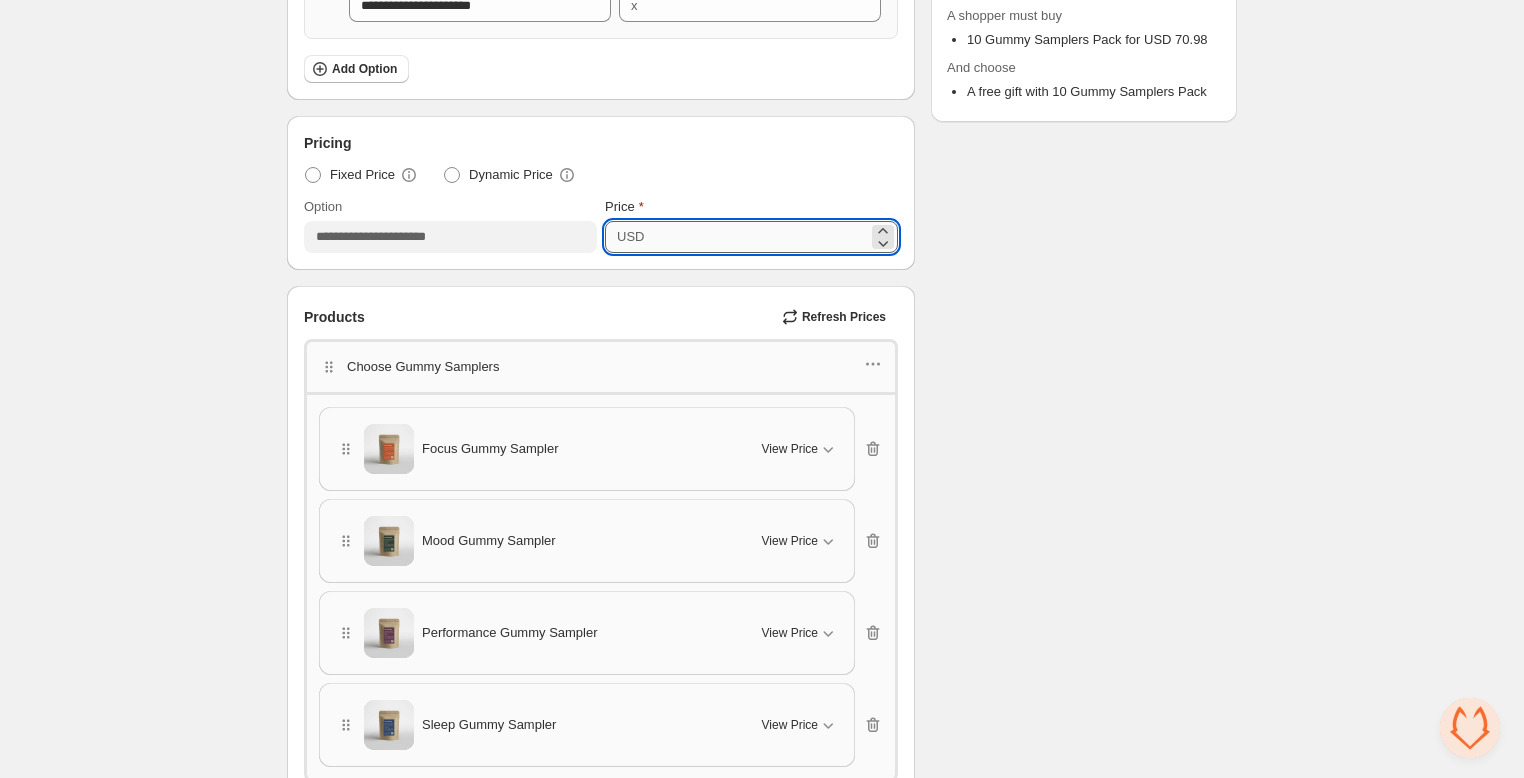 click on "*****" at bounding box center (759, 237) 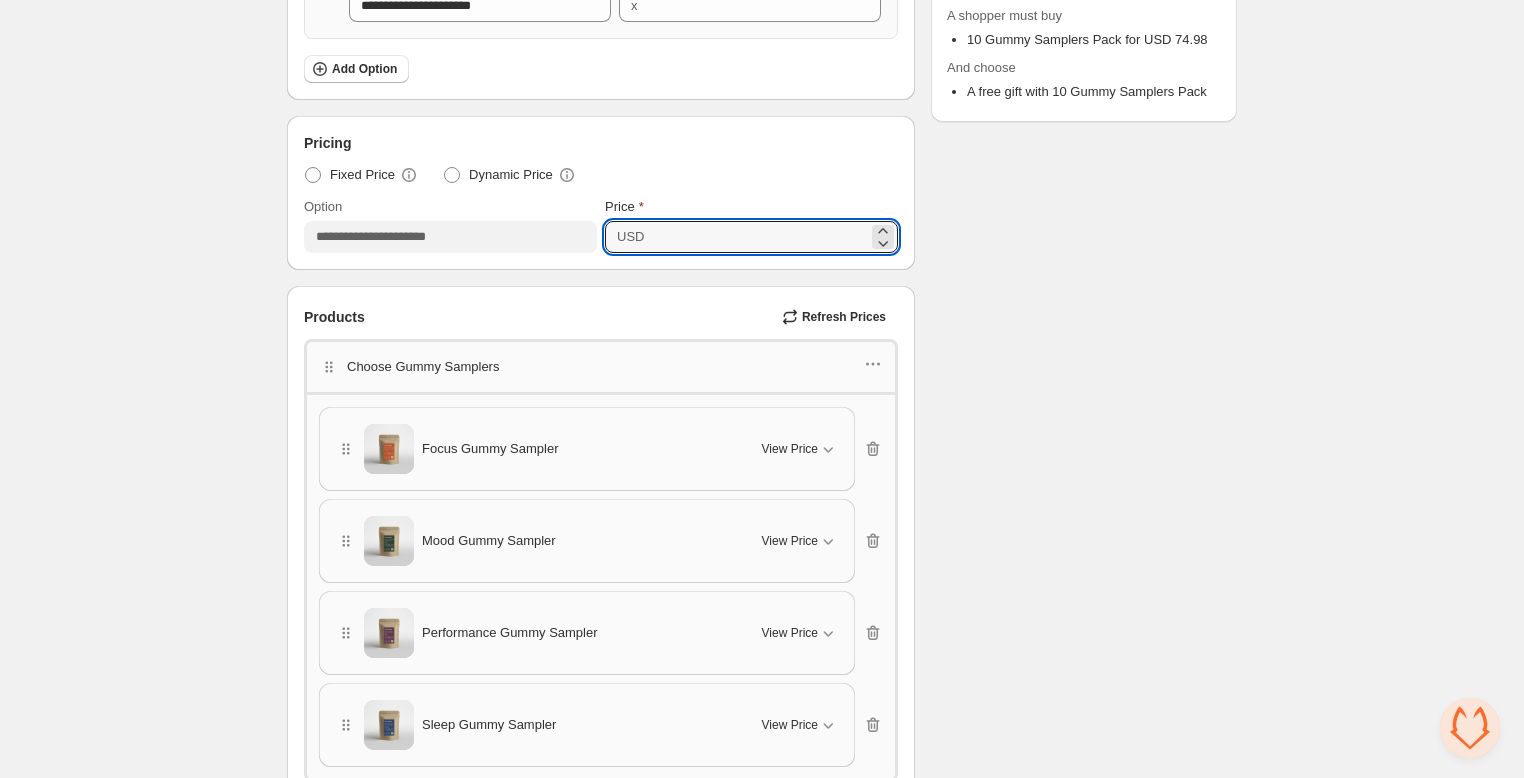 type on "*****" 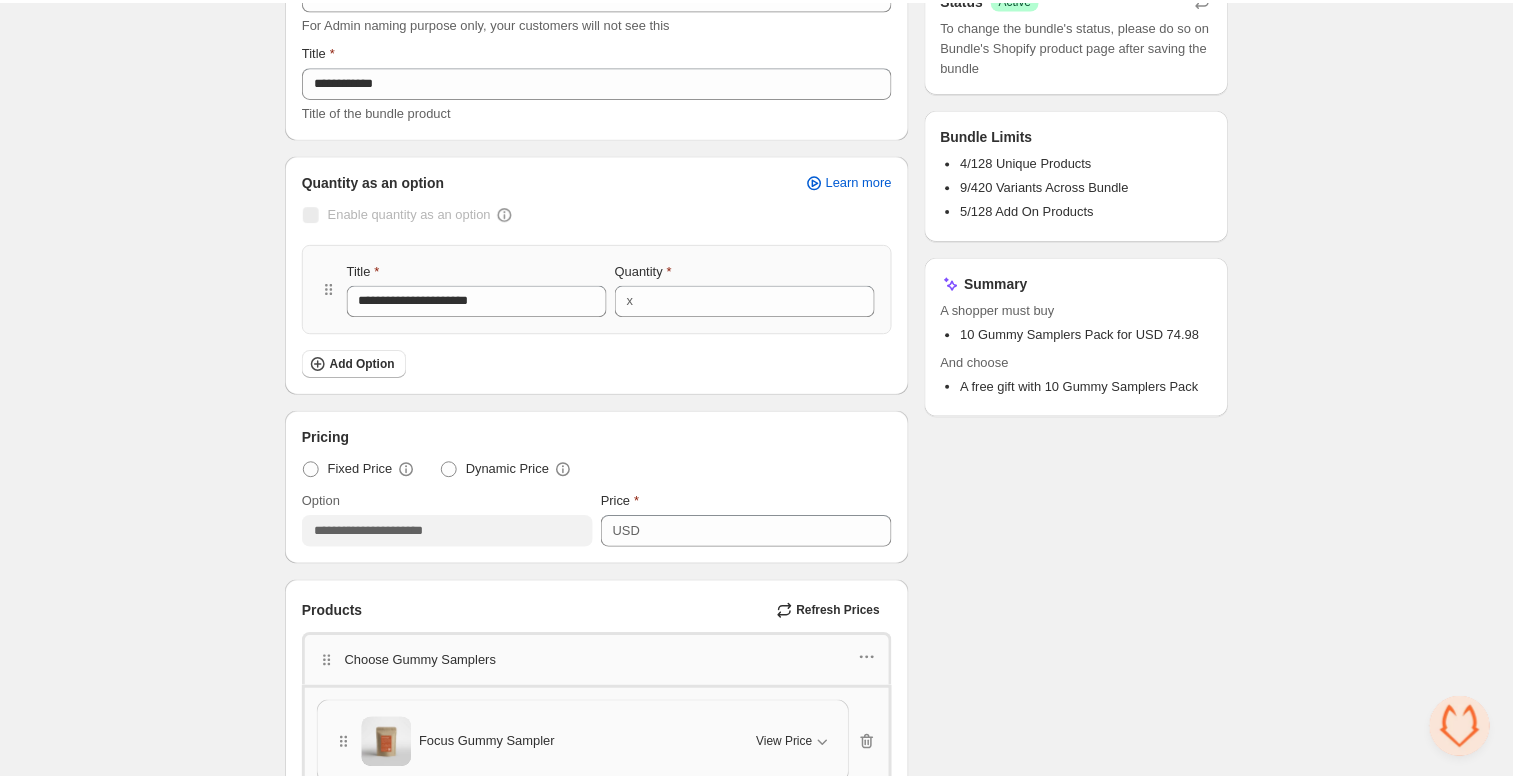scroll, scrollTop: 165, scrollLeft: 0, axis: vertical 